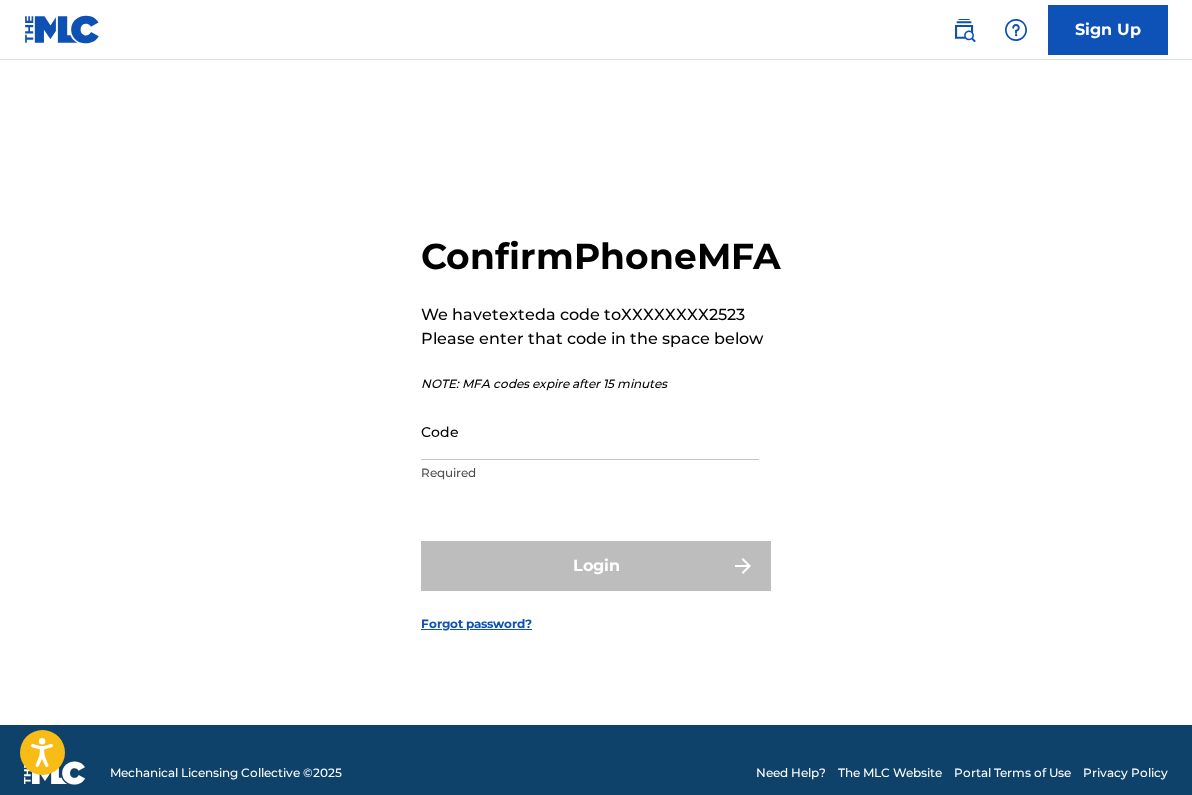 scroll, scrollTop: 0, scrollLeft: 0, axis: both 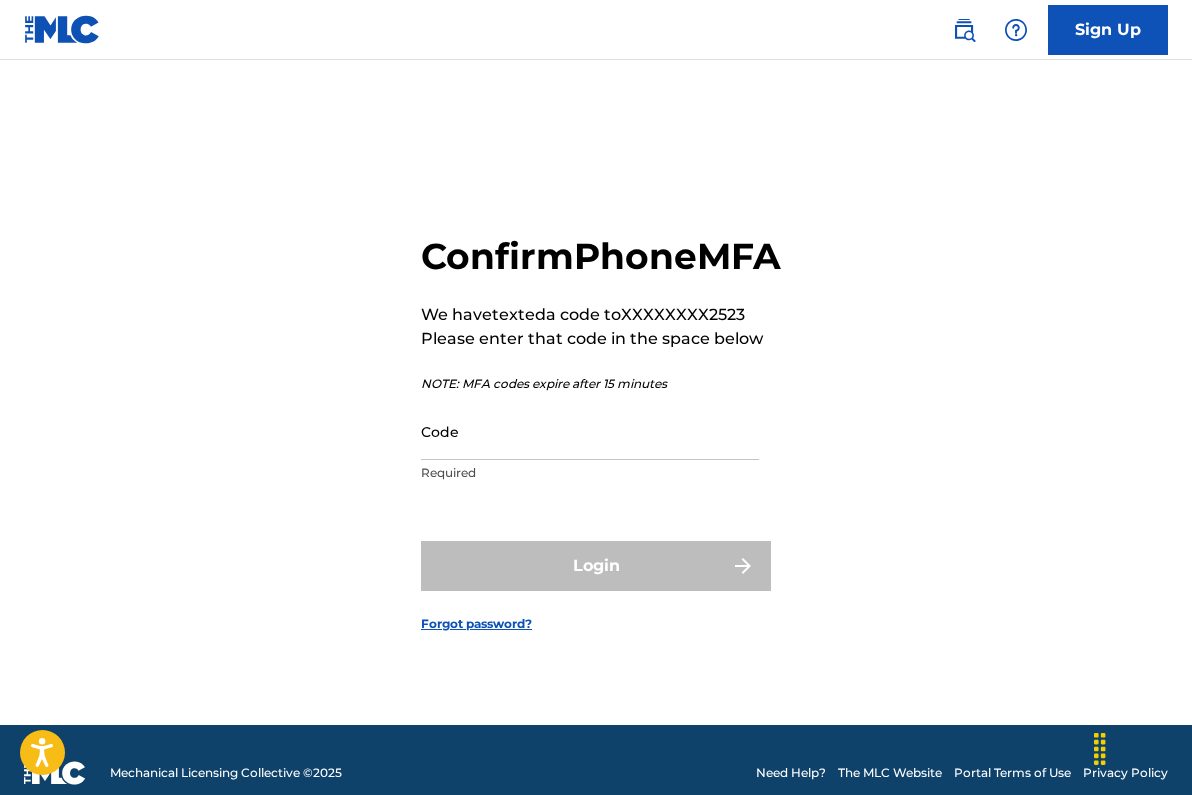 click on "Confirm  Phone   MFA We have  texted   a code to  XXXXXXXX2523 Please enter that code in the space below NOTE: MFA codes expire after 15 minutes Code Required Login Forgot password?" at bounding box center (596, 417) 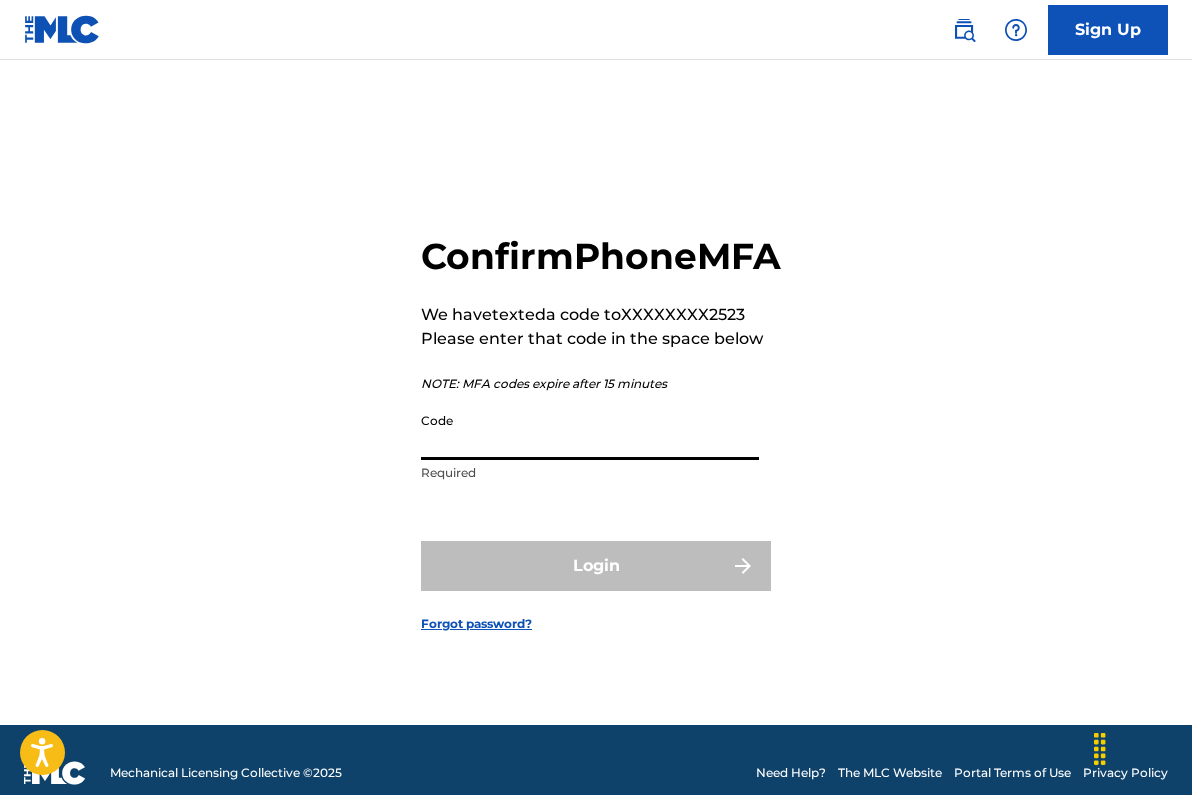click on "Code" at bounding box center (590, 431) 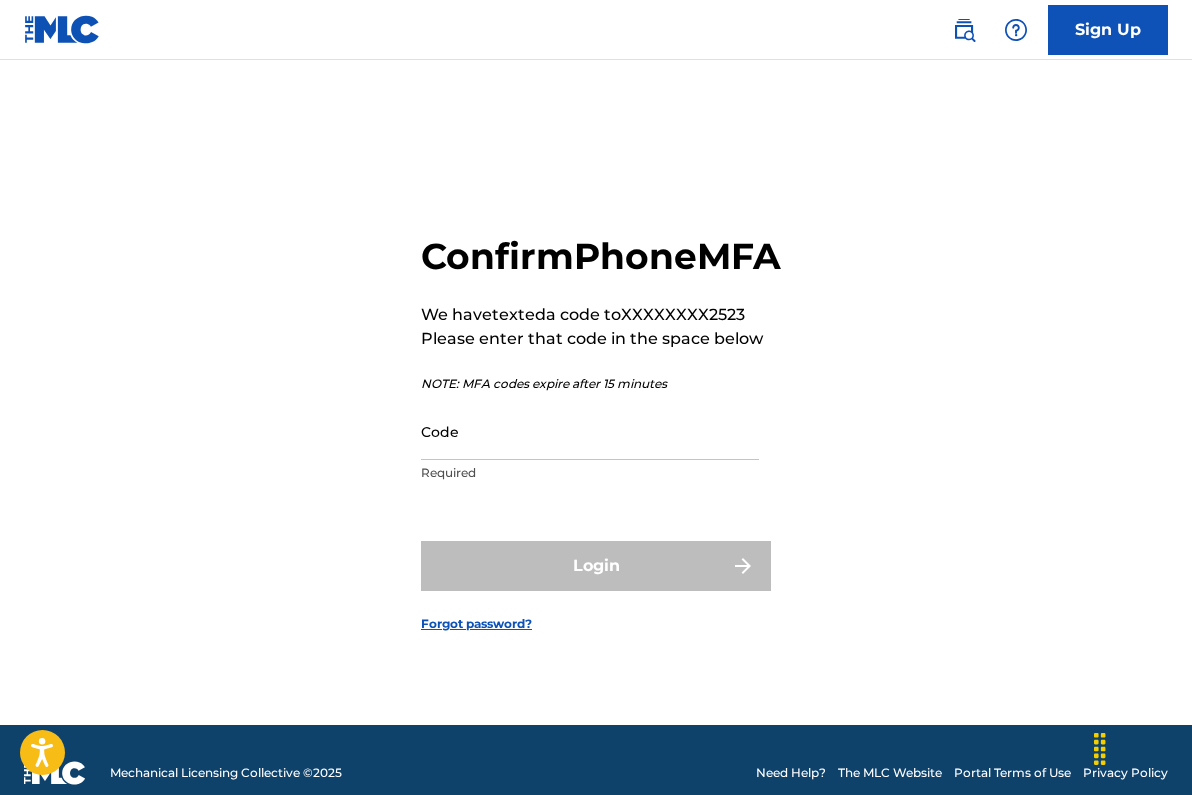 click on "Confirm  Phone   MFA We have  texted   a code to  XXXXXXXX2523 Please enter that code in the space below NOTE: MFA codes expire after 15 minutes Code Required Login Forgot password?" at bounding box center (596, 417) 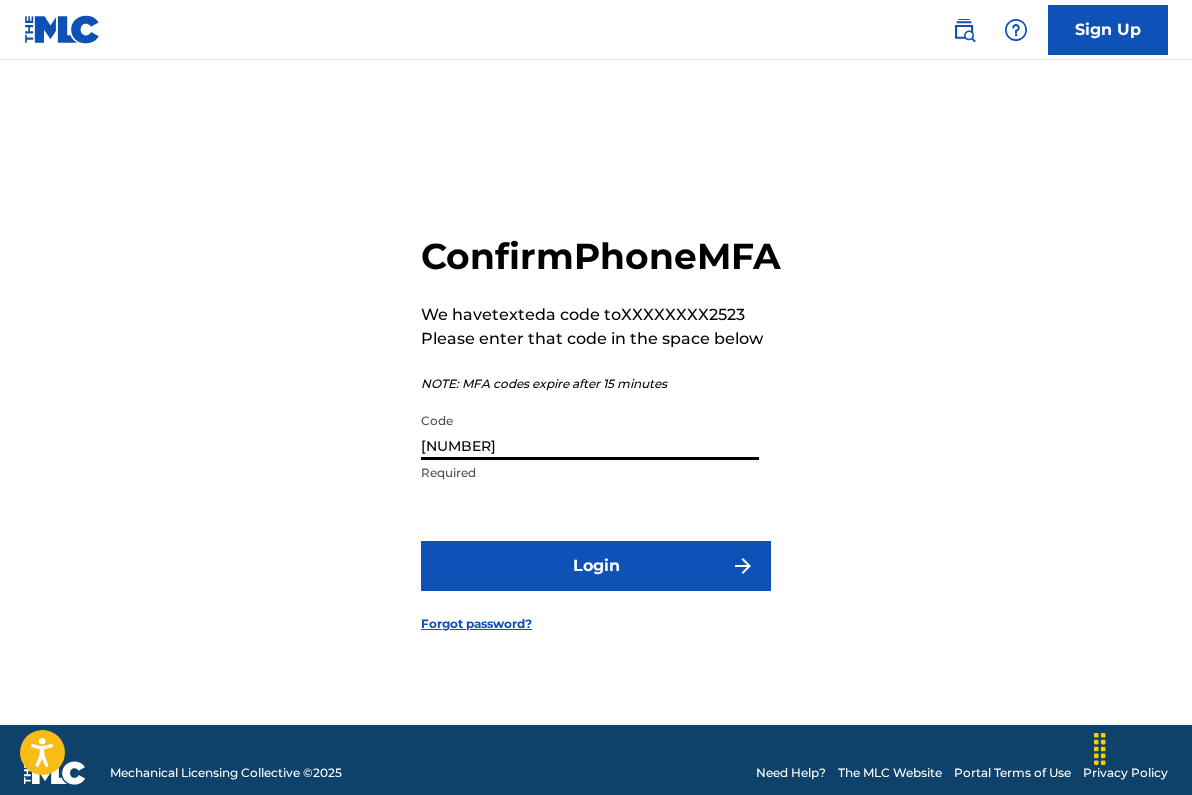 type on "[NUMBER]" 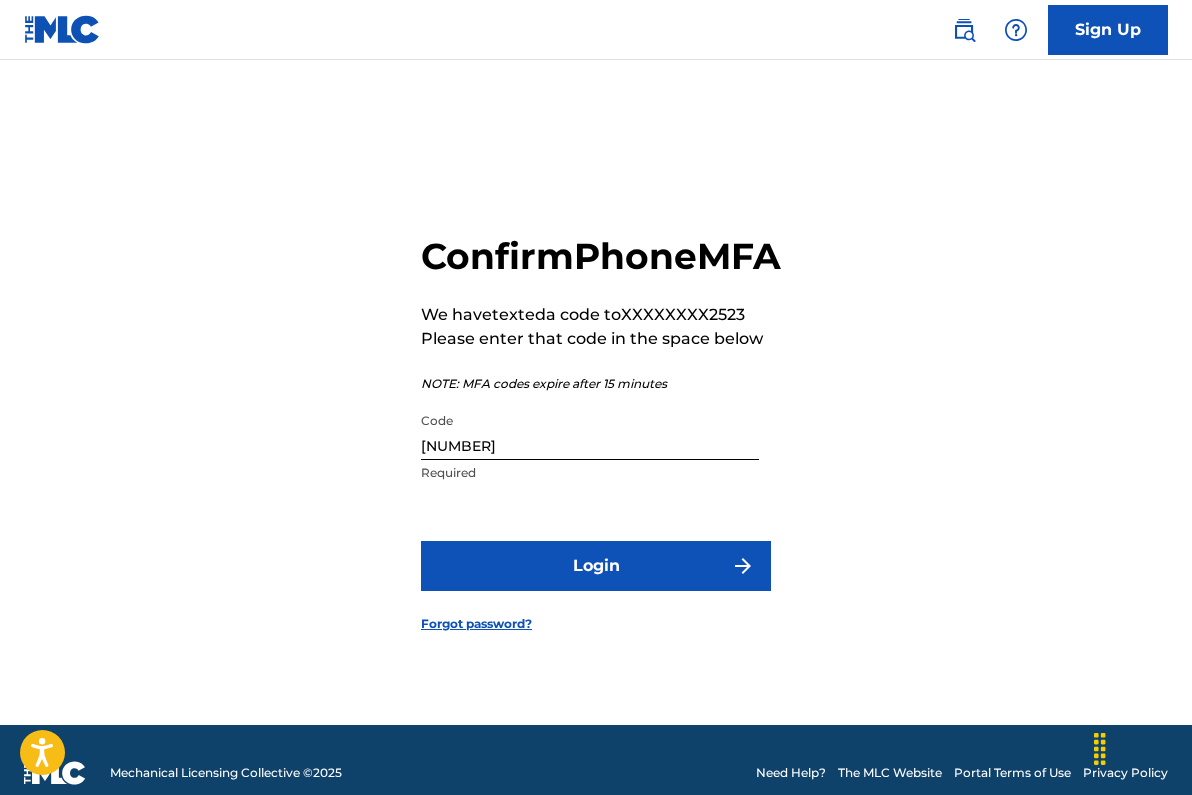 click on "Login" at bounding box center [596, 566] 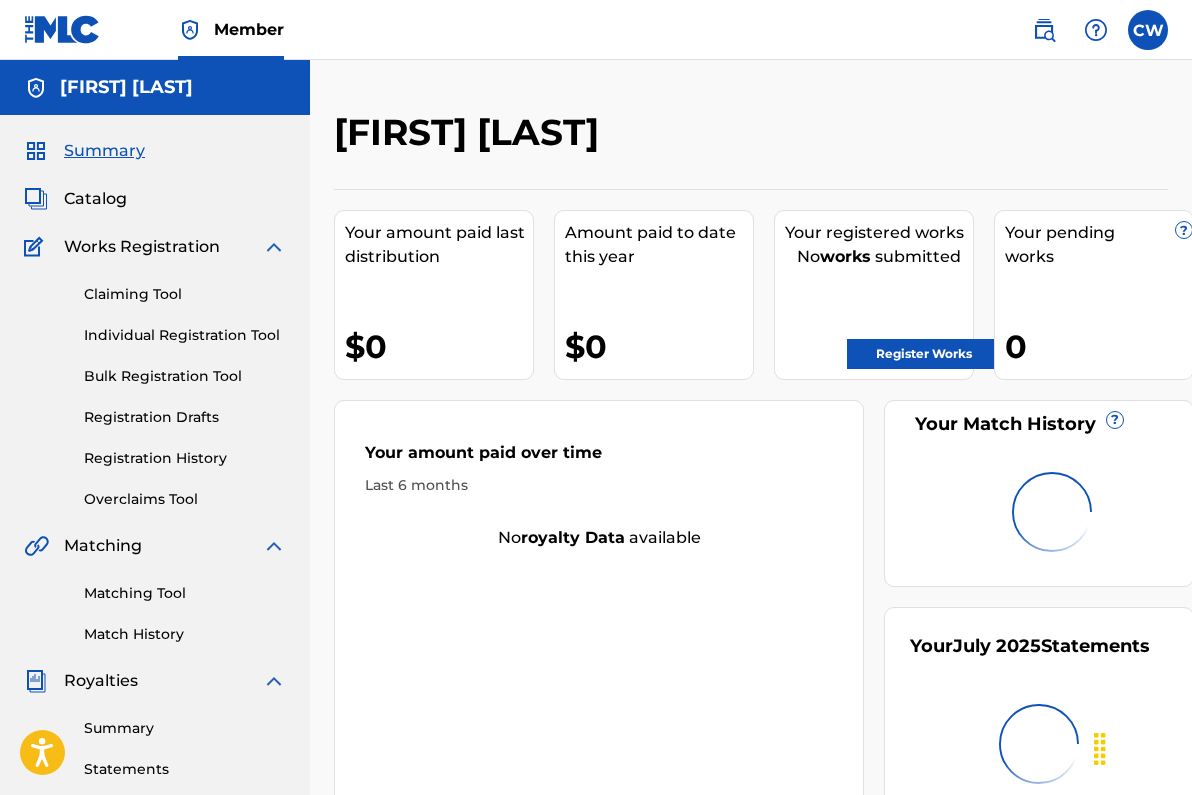 scroll, scrollTop: 0, scrollLeft: 0, axis: both 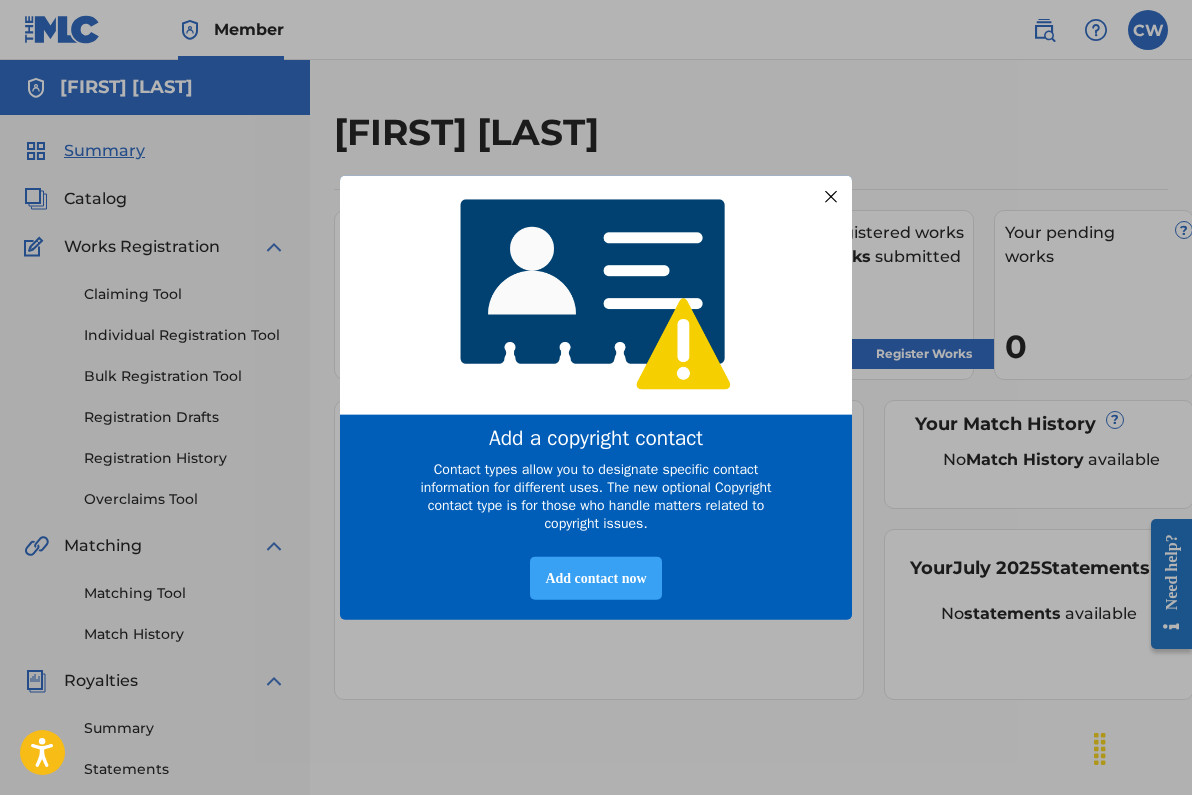 click on "Add contact now" at bounding box center (595, 578) 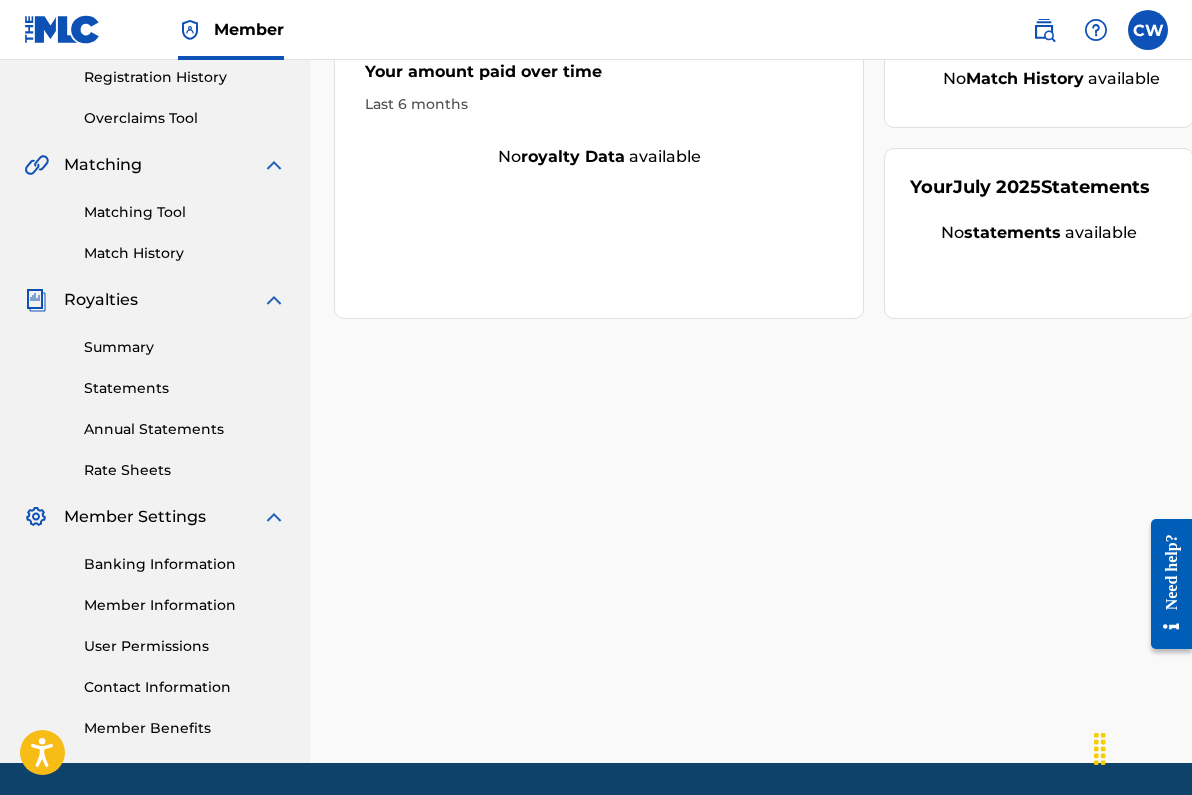scroll, scrollTop: 445, scrollLeft: 0, axis: vertical 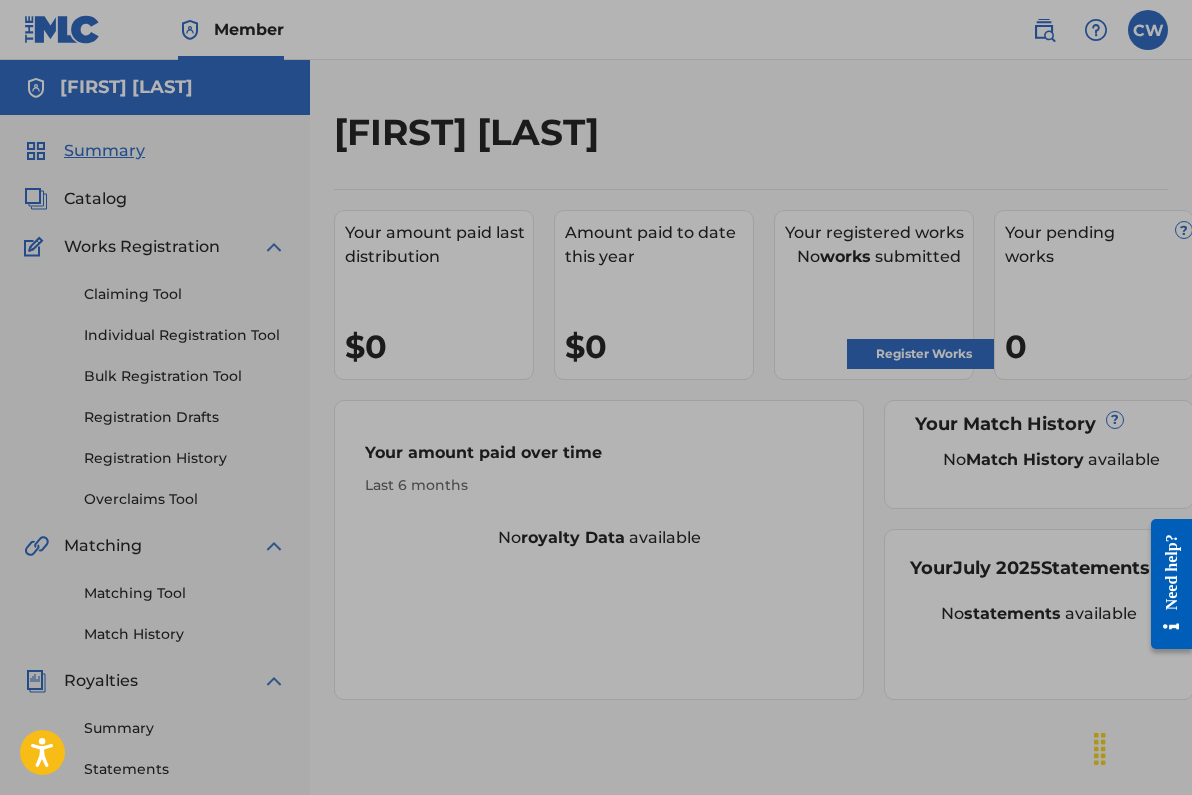 click at bounding box center [599, 547] 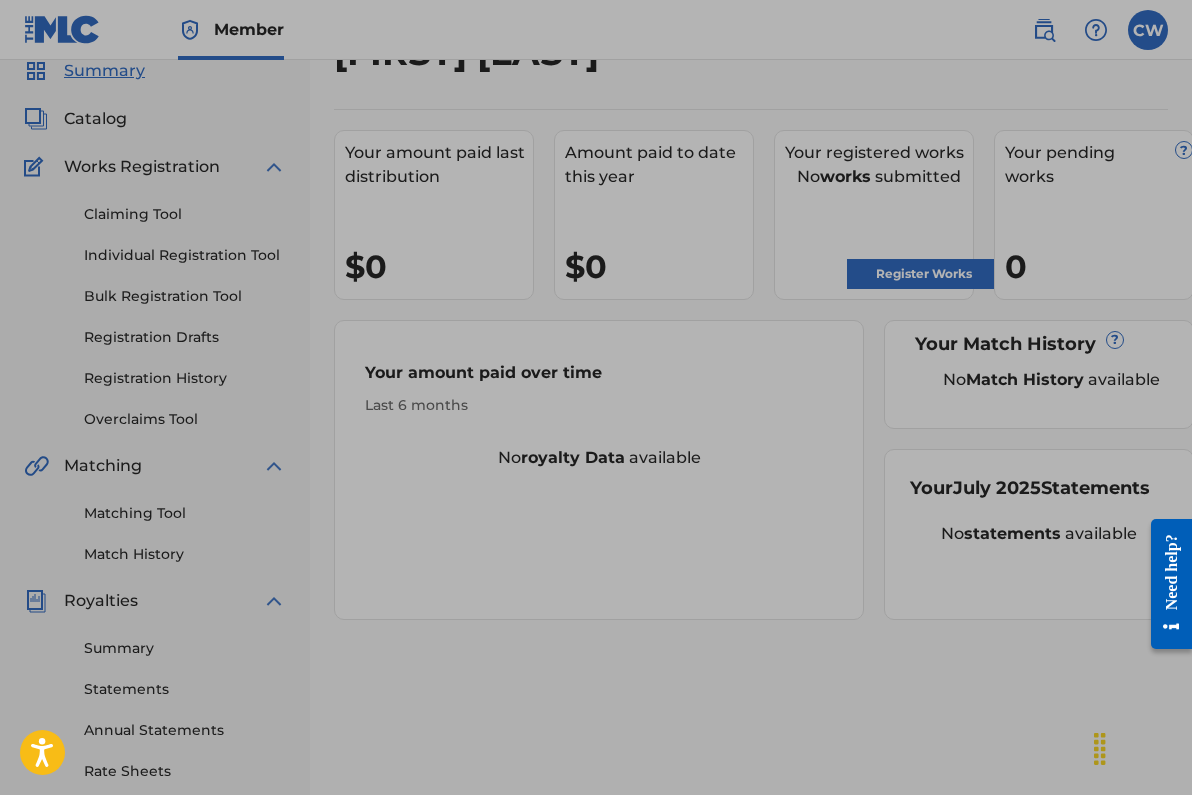 scroll, scrollTop: 98, scrollLeft: 0, axis: vertical 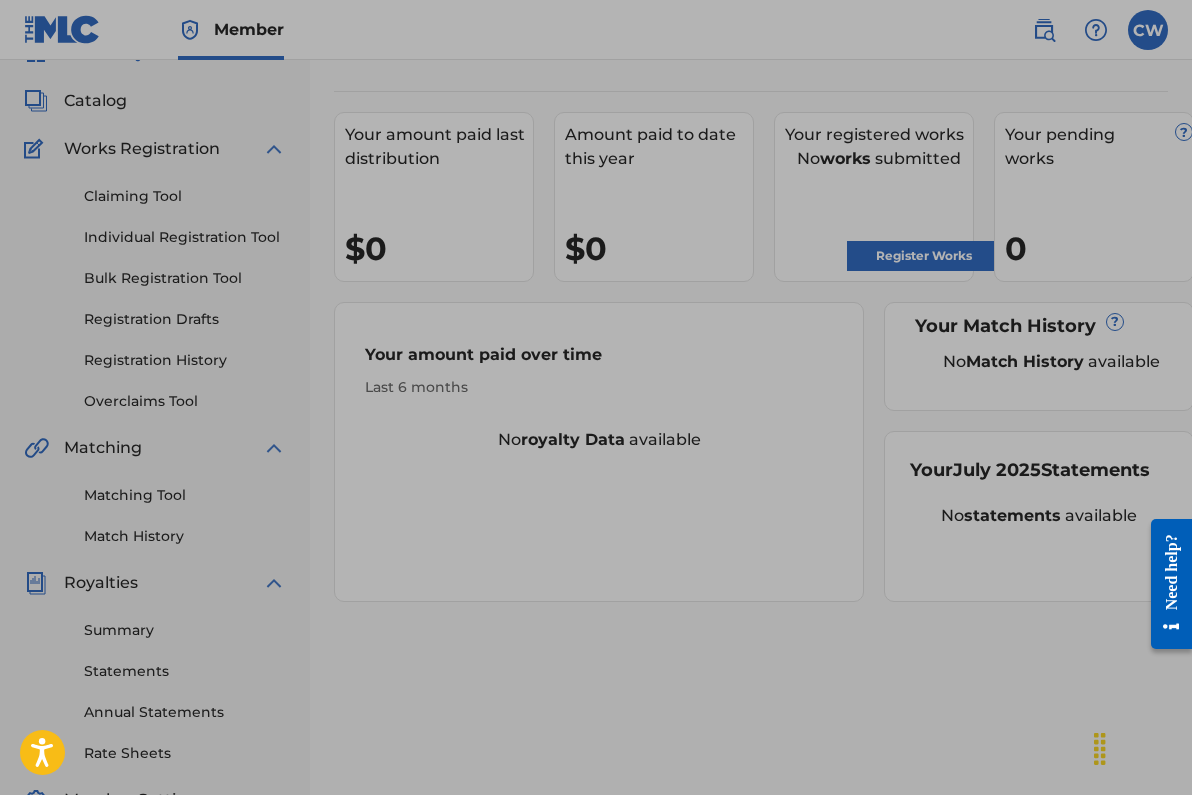click at bounding box center [599, 449] 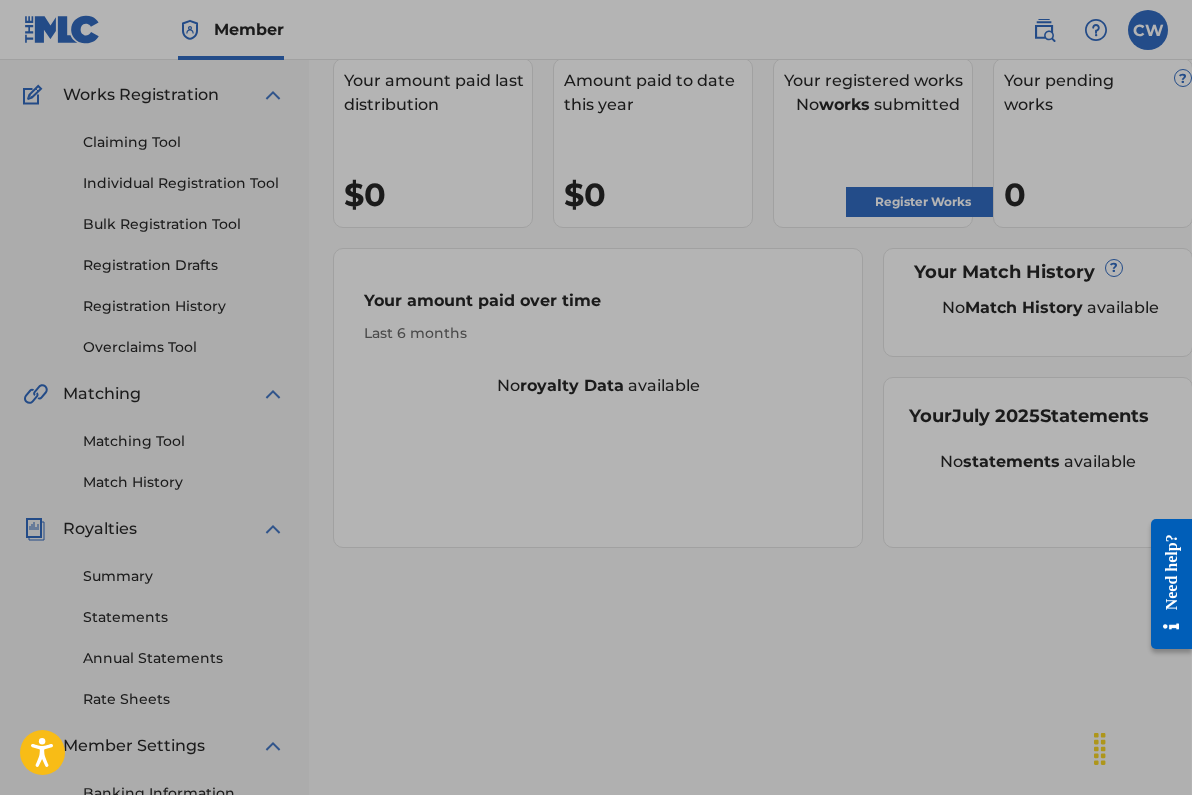 scroll, scrollTop: 139, scrollLeft: 1, axis: both 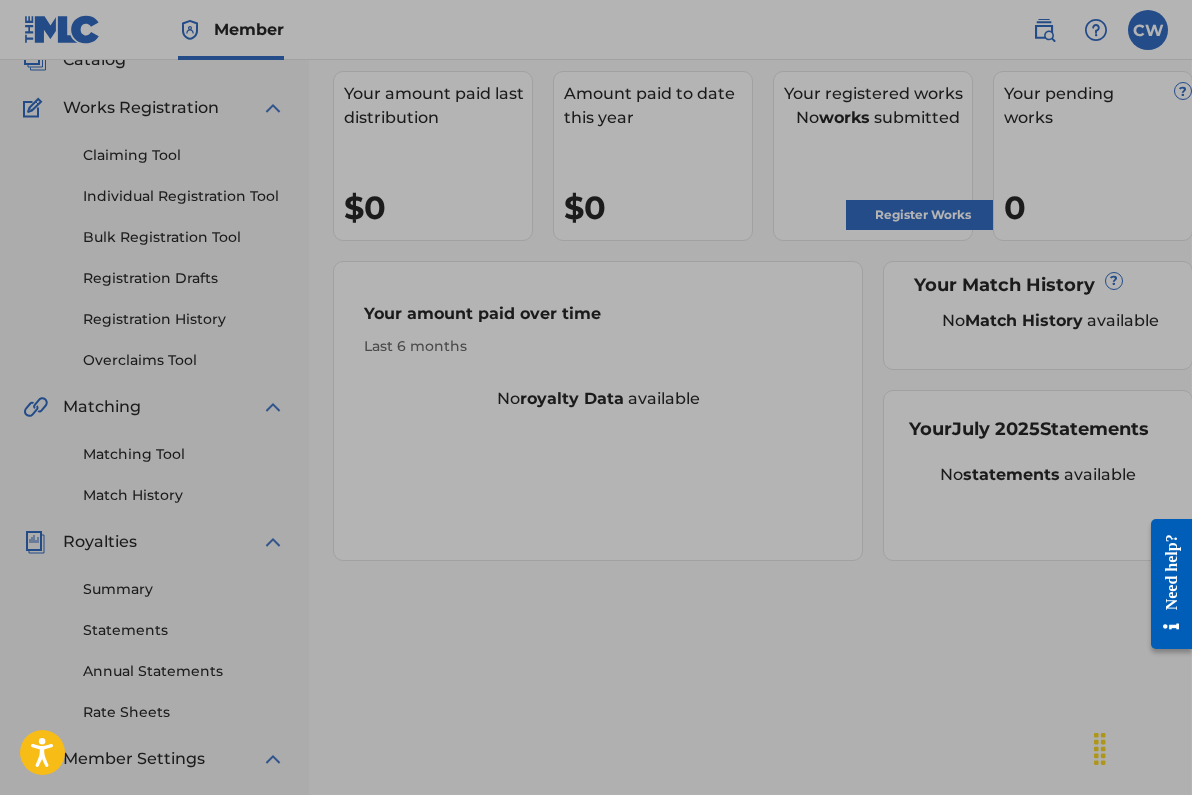 click at bounding box center (598, 408) 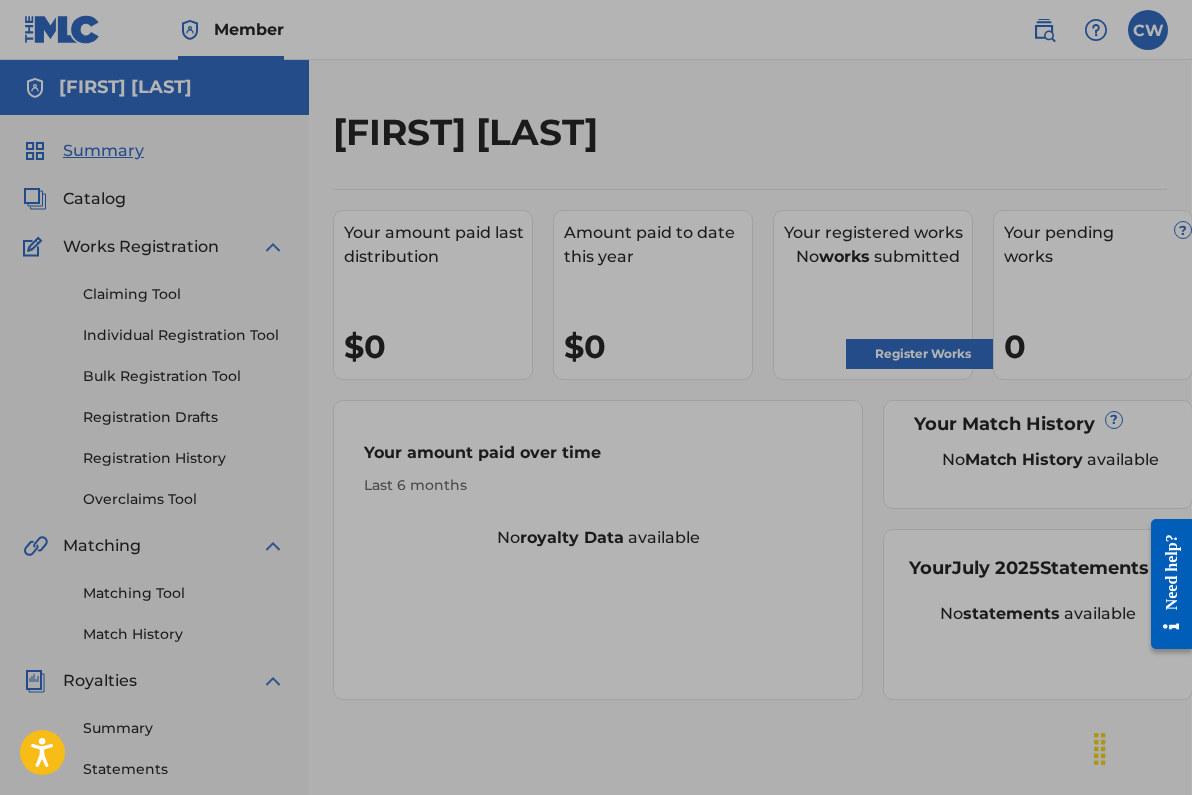 scroll, scrollTop: 0, scrollLeft: 1, axis: horizontal 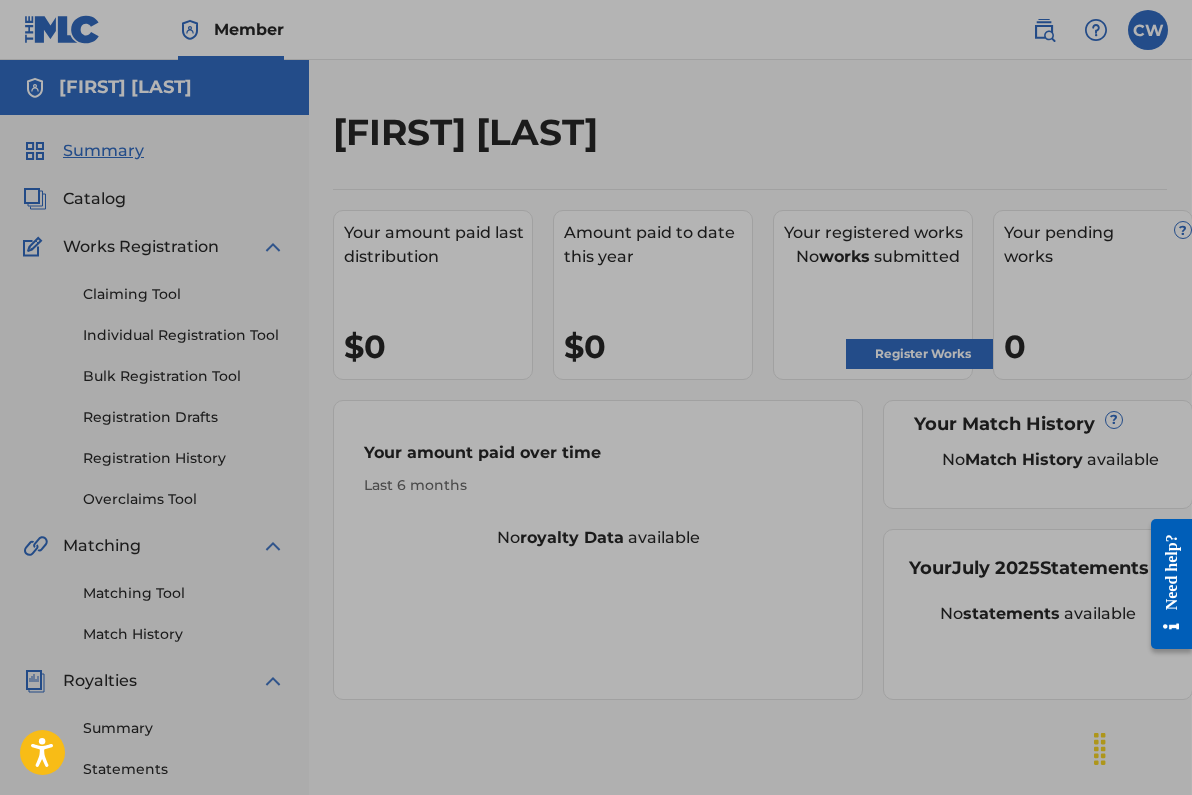 click at bounding box center [598, 547] 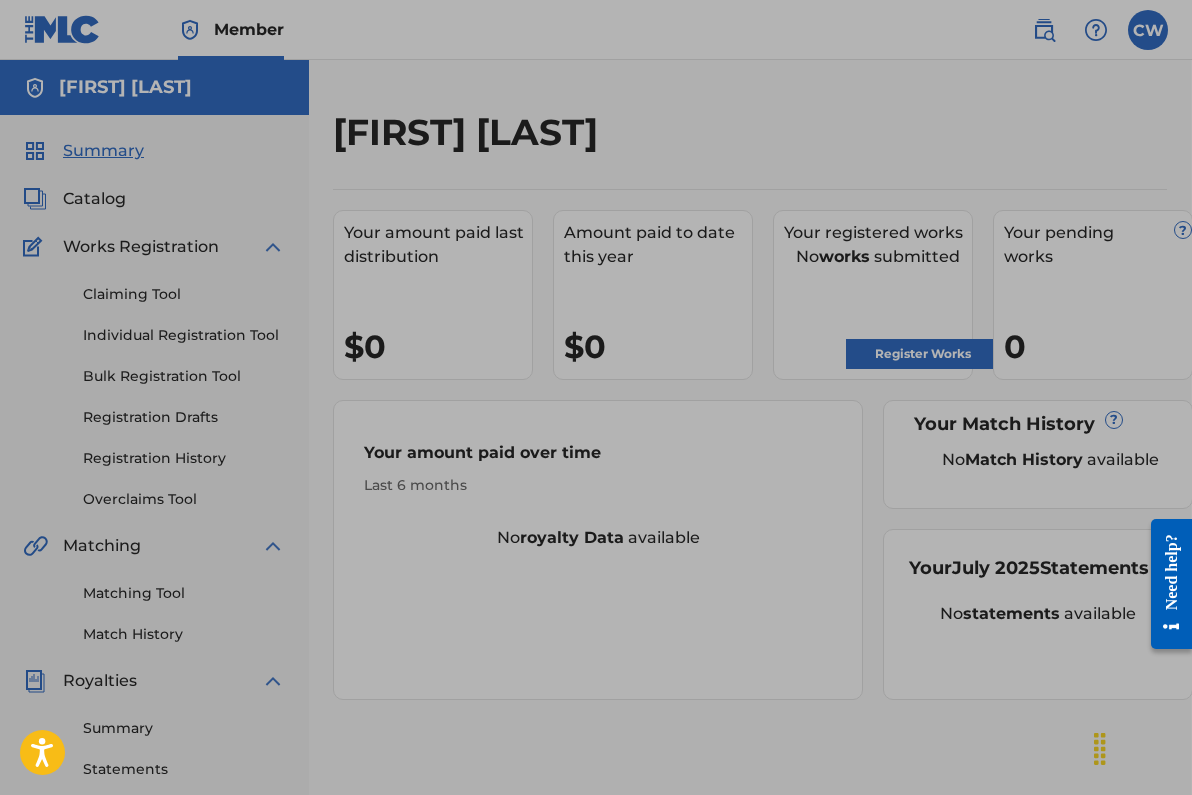 click at bounding box center [598, 547] 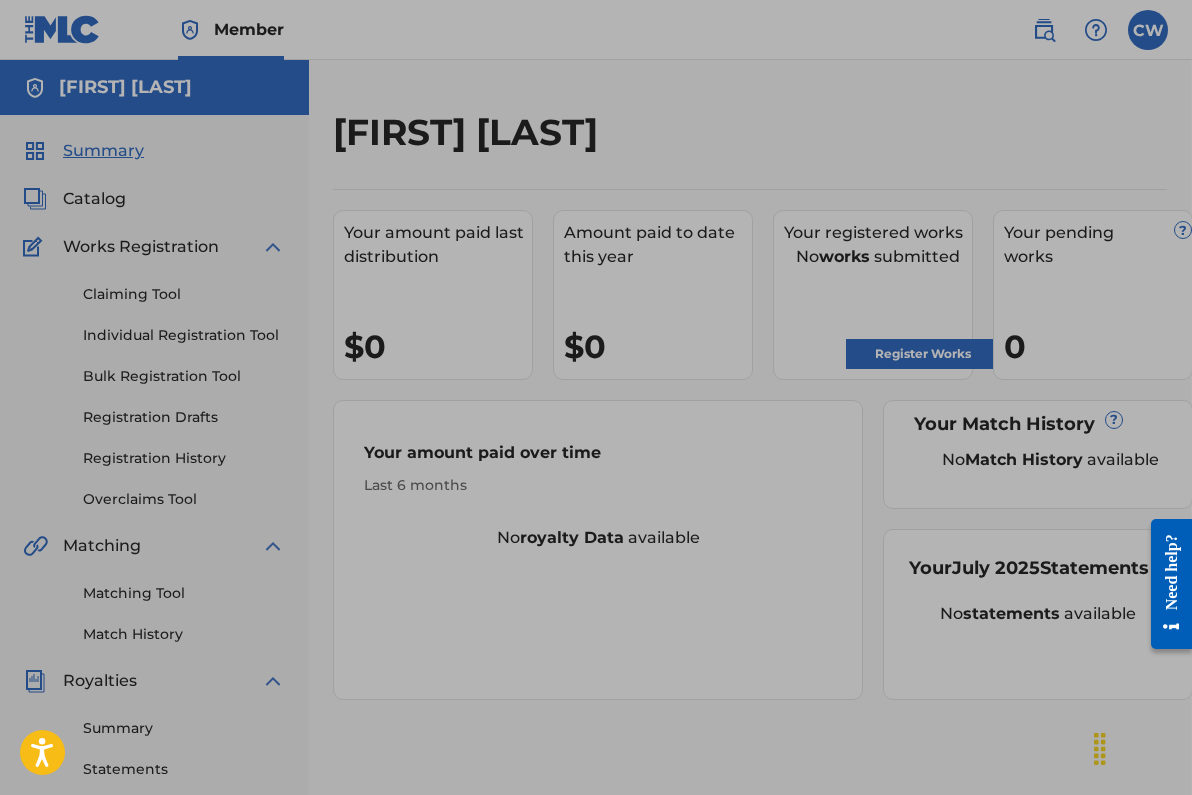 click at bounding box center [598, 547] 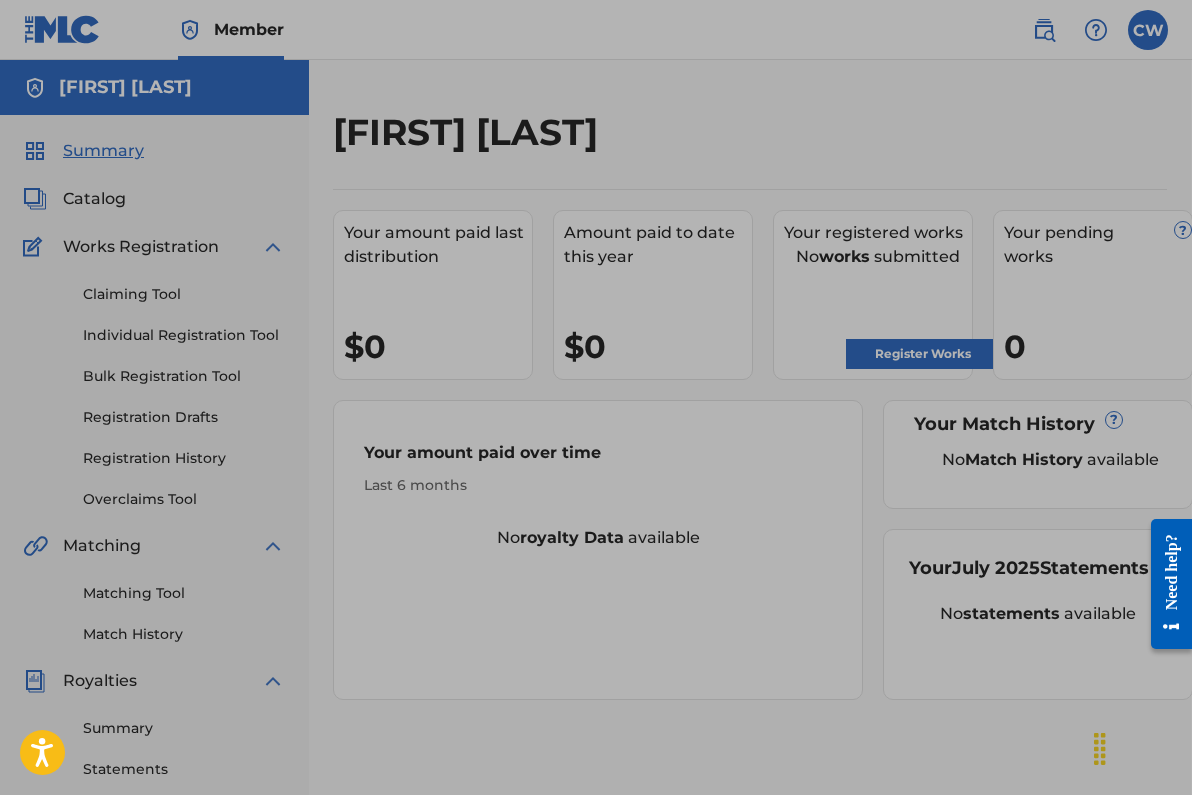 click at bounding box center (598, 547) 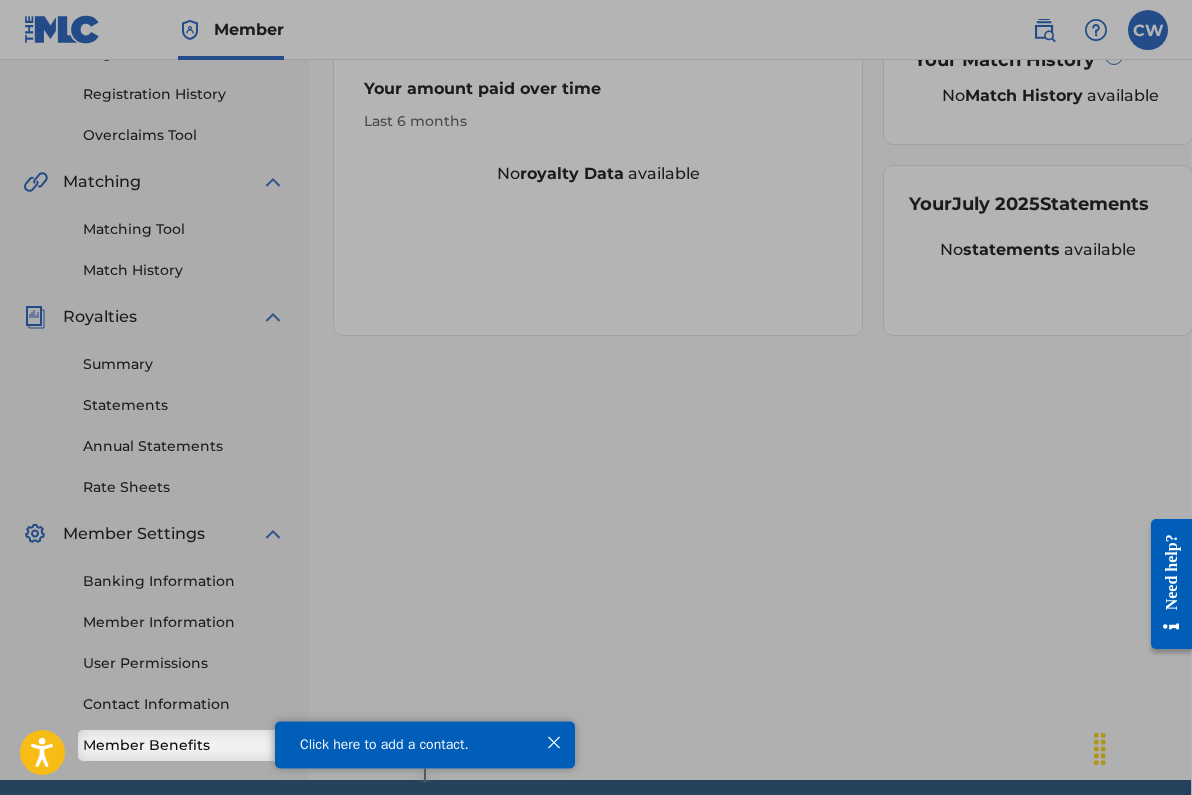 scroll, scrollTop: 445, scrollLeft: 1, axis: both 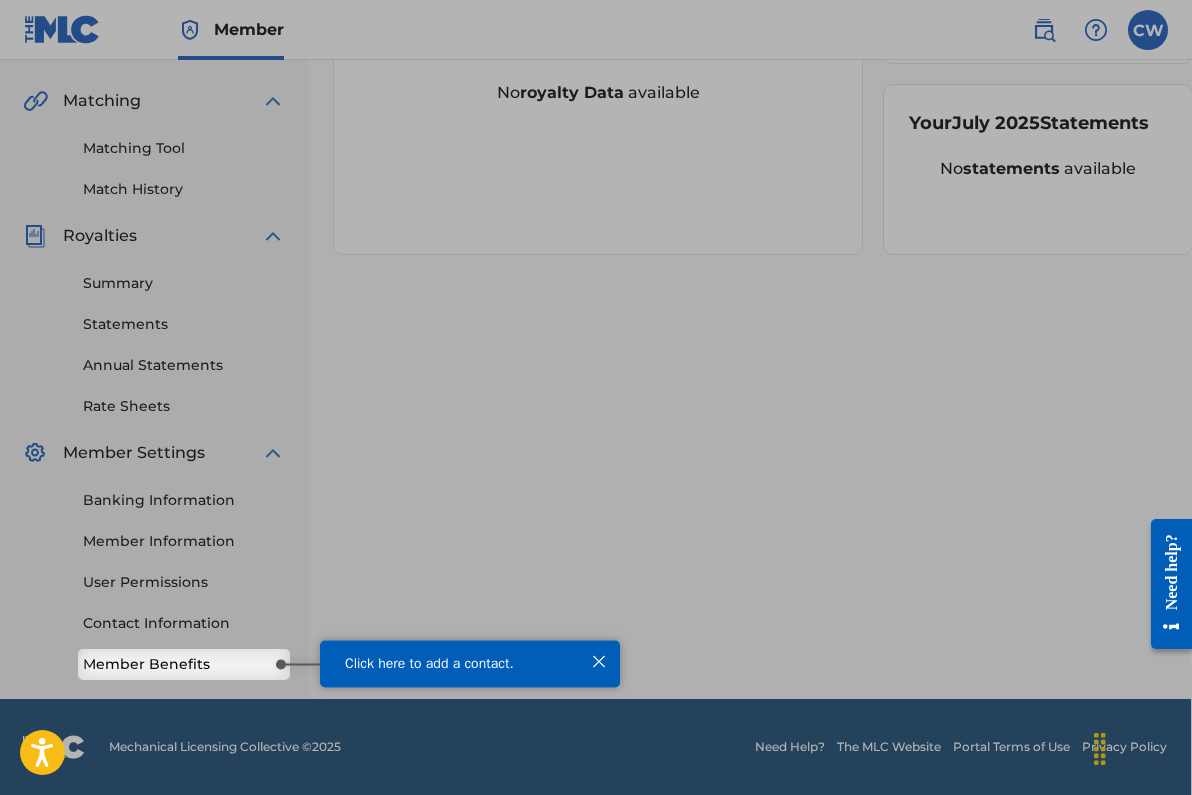 click on "Member Benefits" at bounding box center [184, 664] 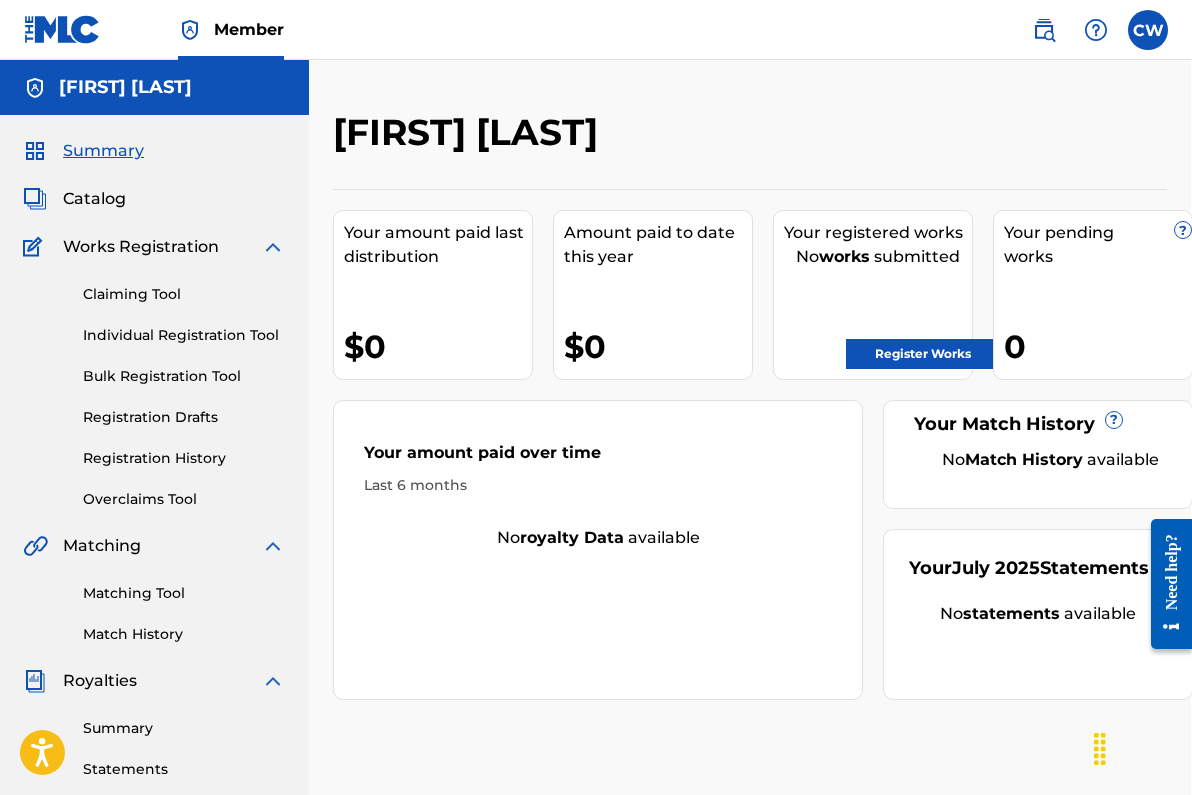 scroll, scrollTop: 0, scrollLeft: 1, axis: horizontal 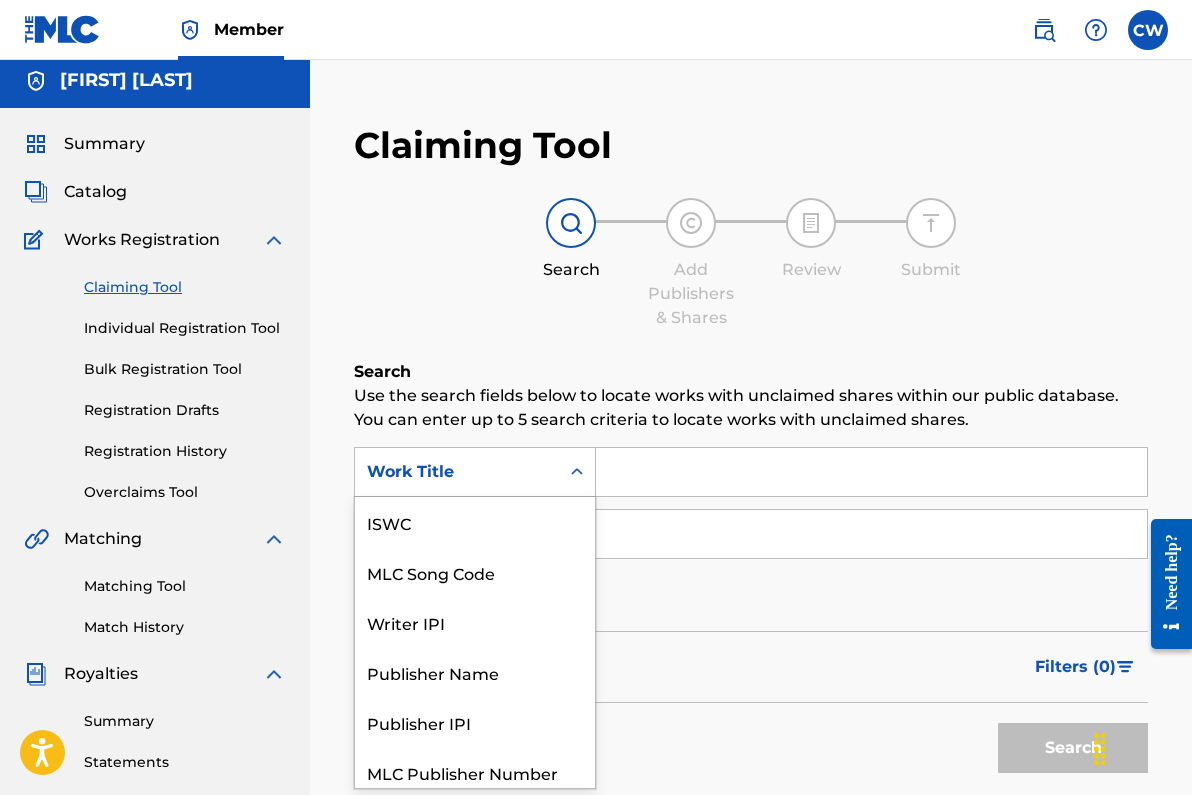 click 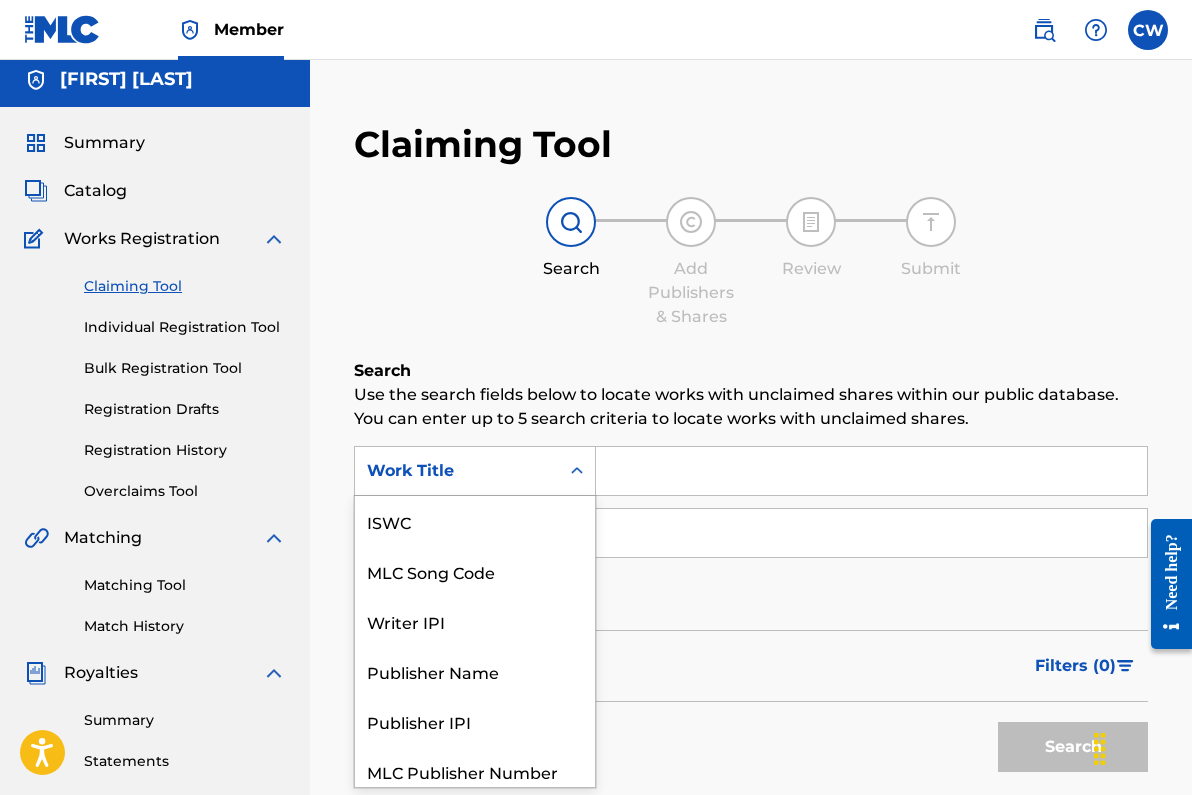 scroll, scrollTop: 50, scrollLeft: 0, axis: vertical 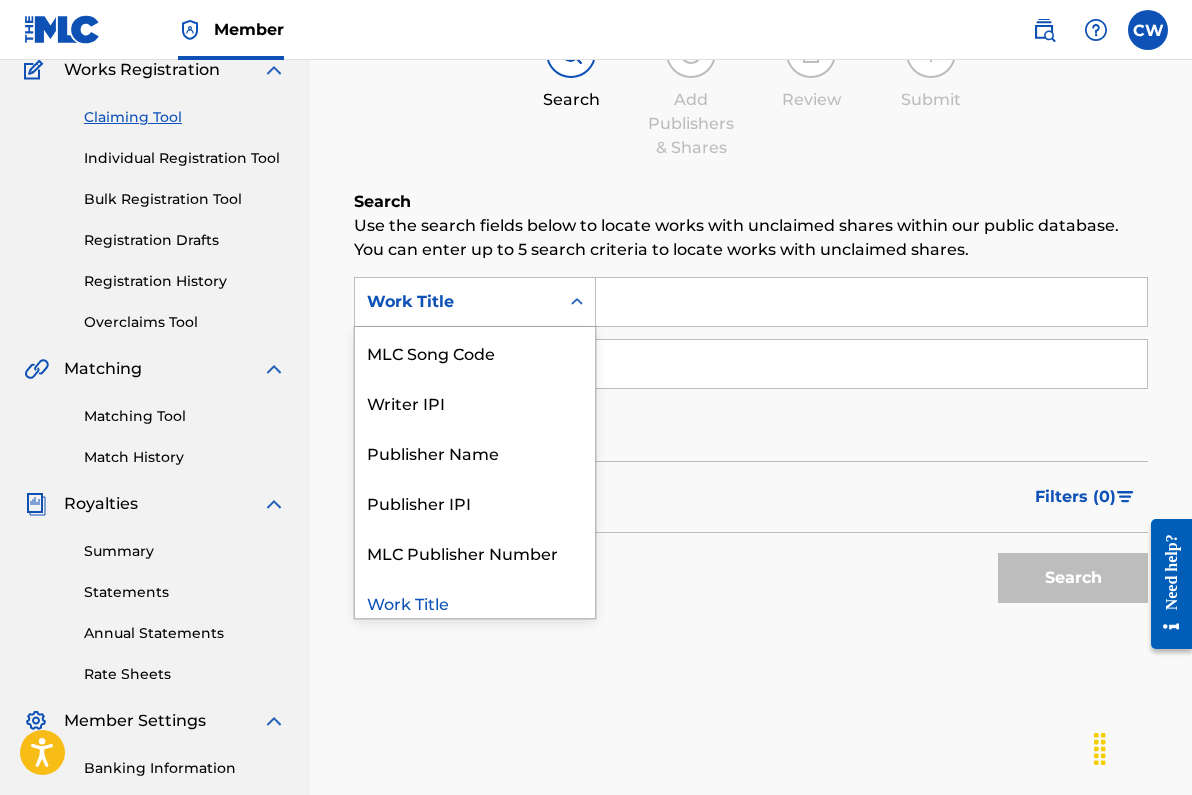 click on "Work Title" at bounding box center (475, 602) 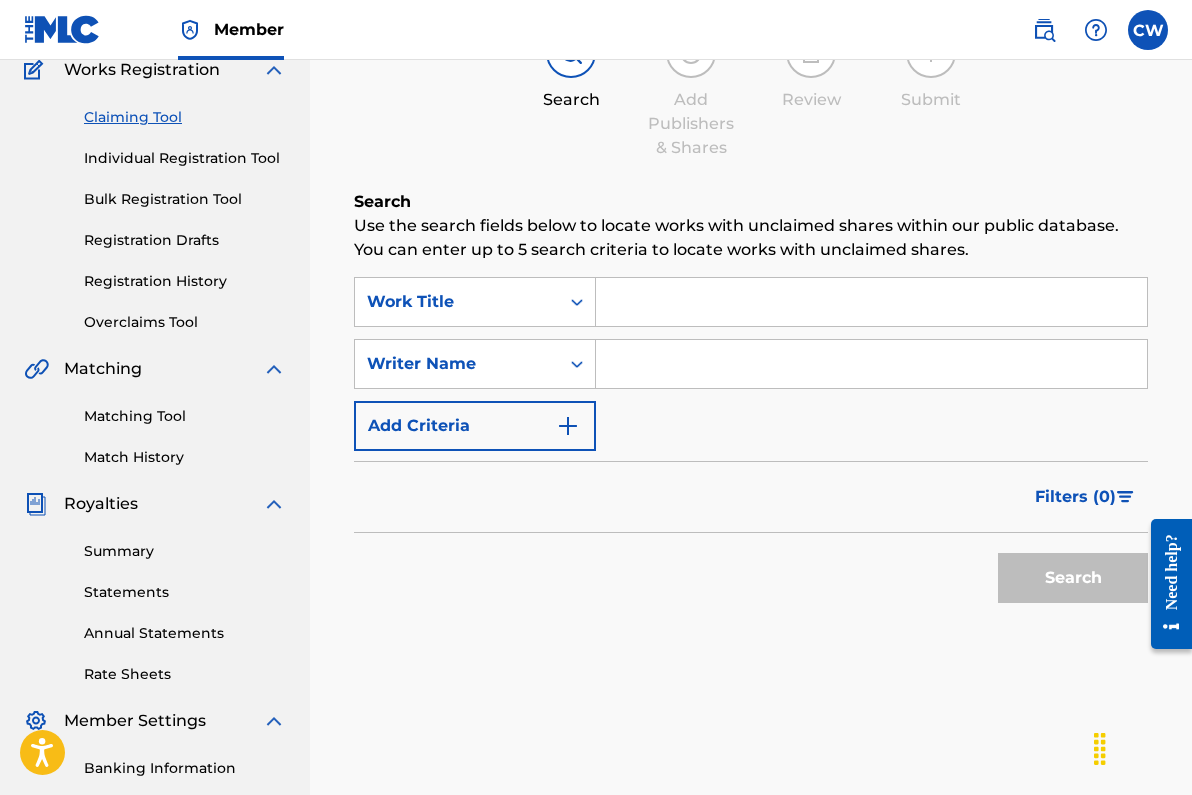 click at bounding box center (871, 302) 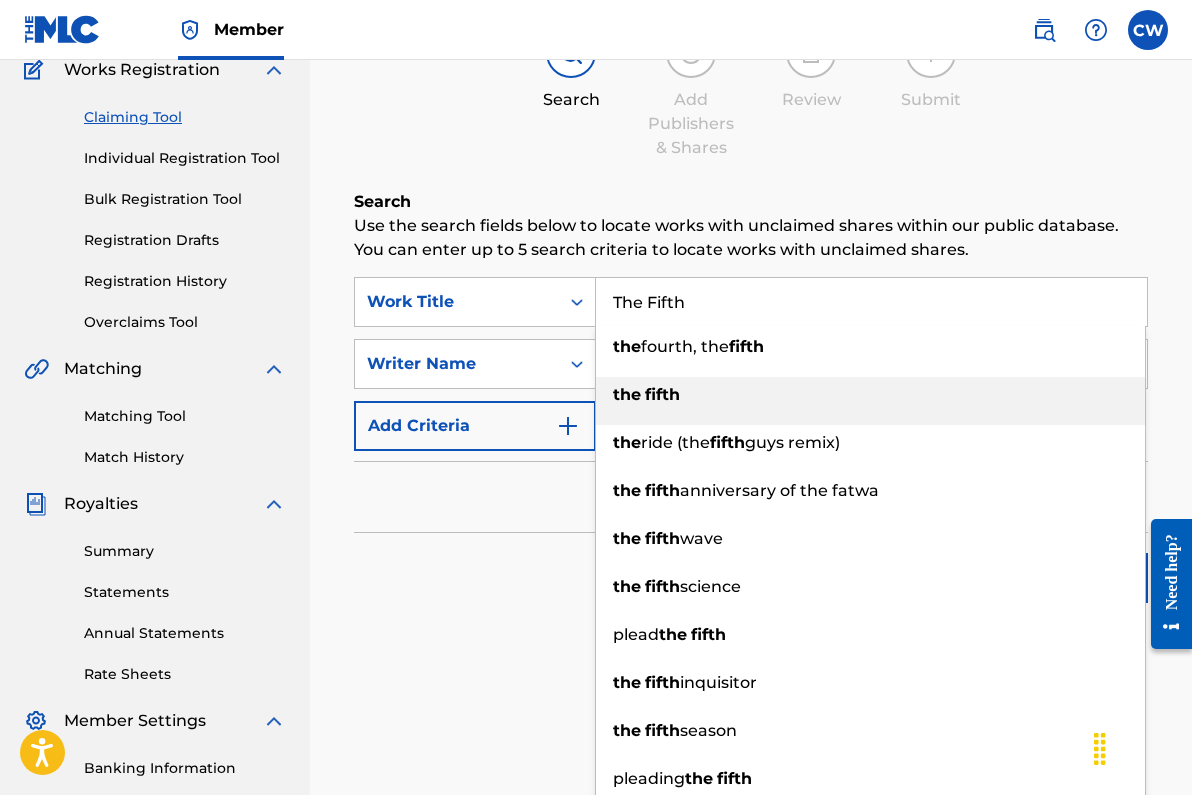 click on "the   fifth" at bounding box center [870, 395] 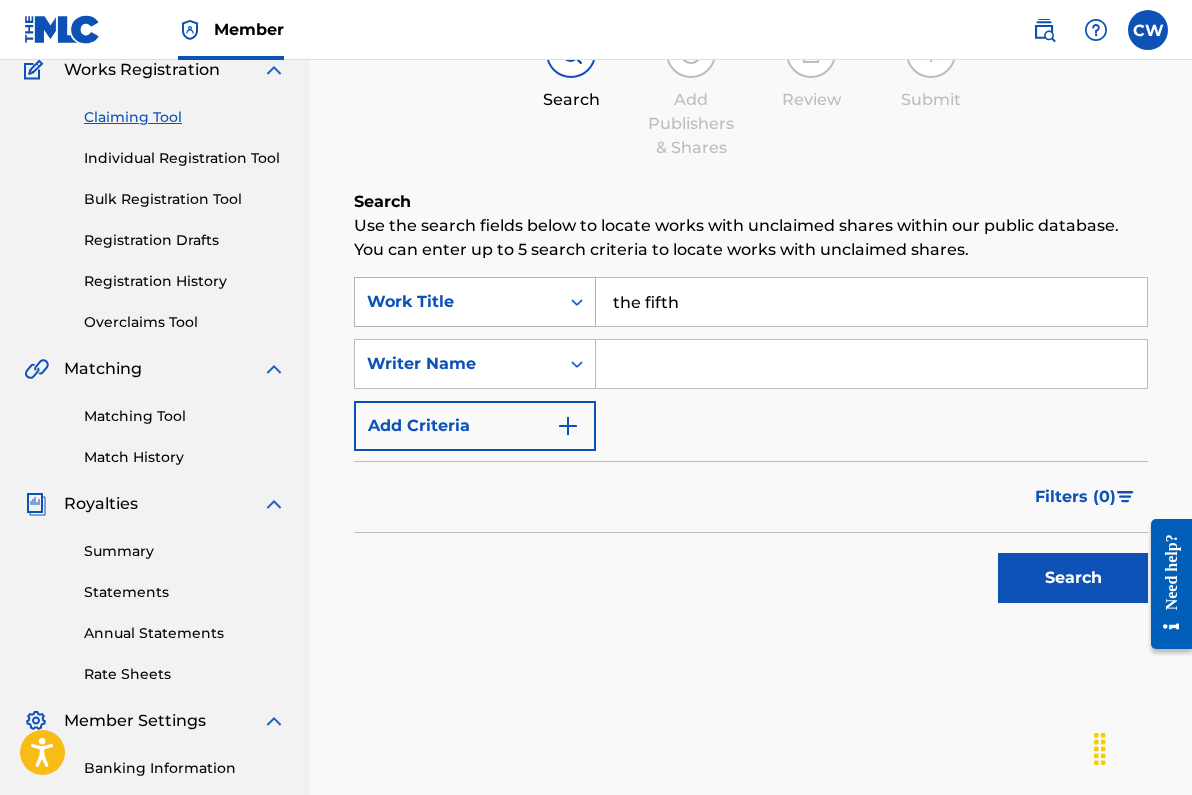 drag, startPoint x: 696, startPoint y: 306, endPoint x: 594, endPoint y: 299, distance: 102.239914 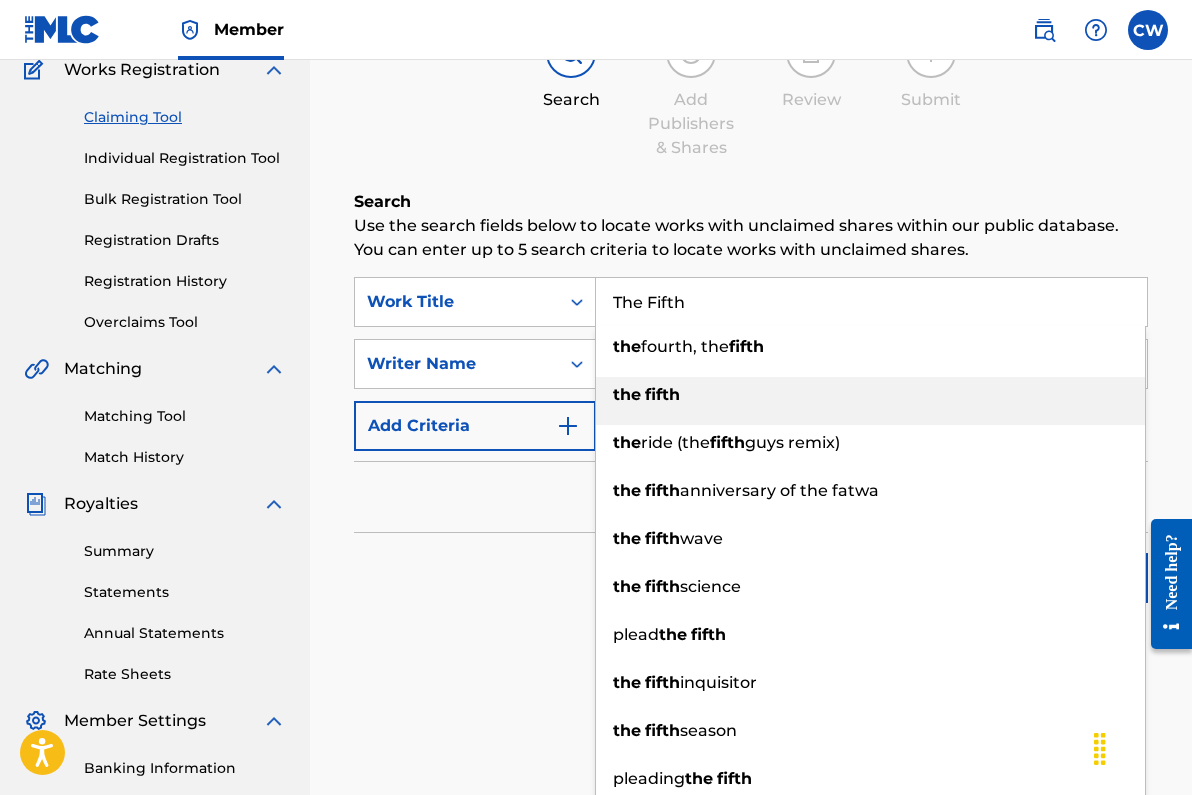 click on "the   fifth" at bounding box center (870, 395) 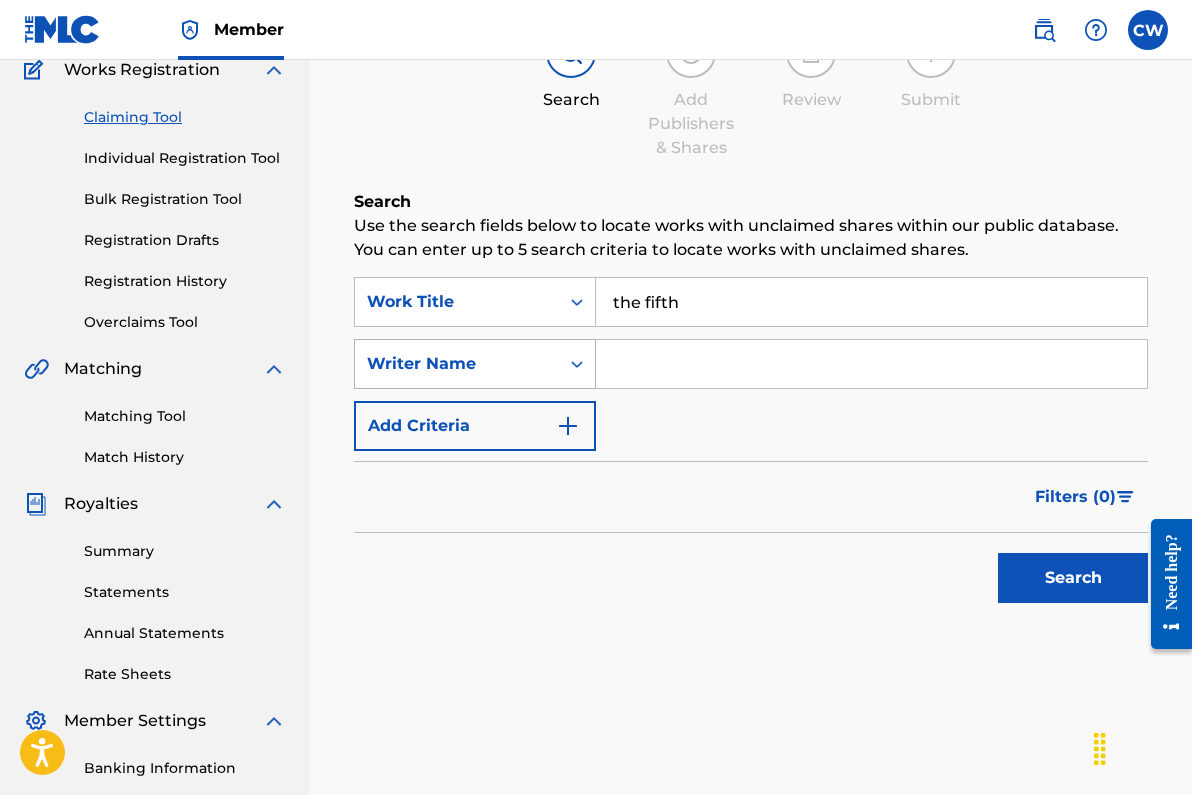 click on "Writer Name" at bounding box center (457, 364) 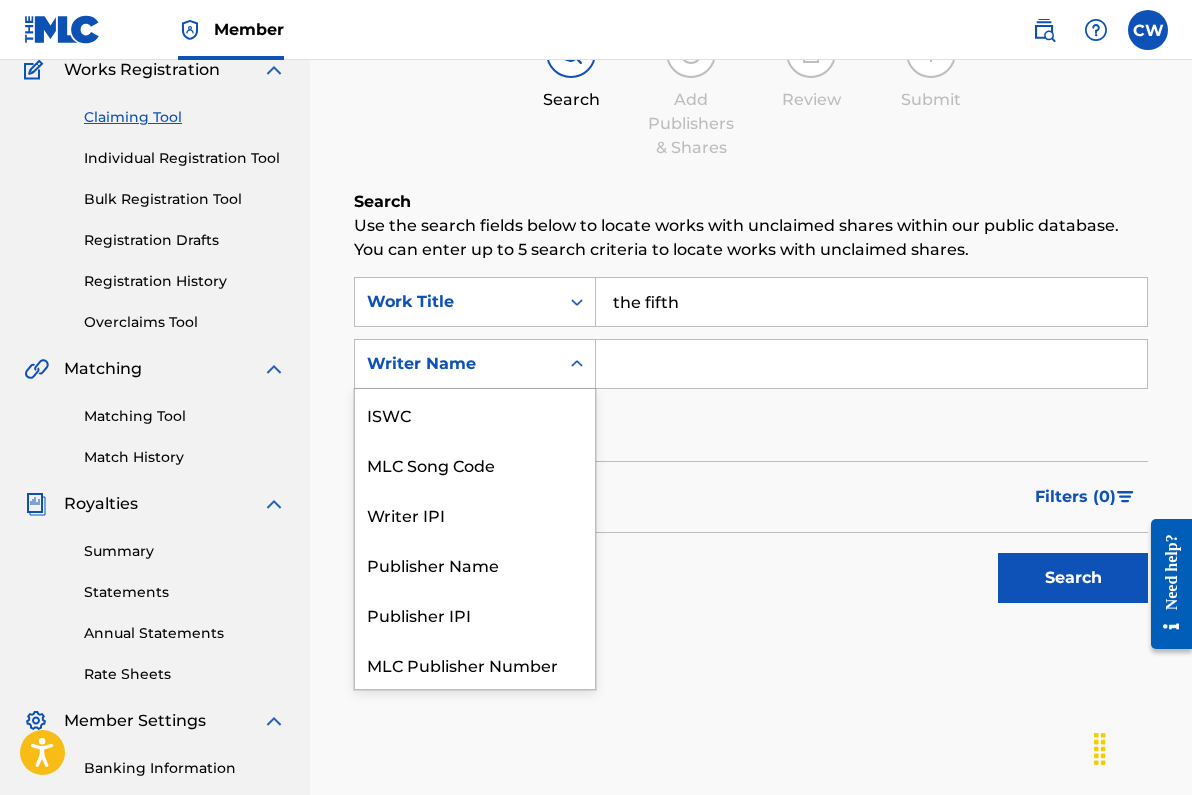 scroll, scrollTop: 50, scrollLeft: 0, axis: vertical 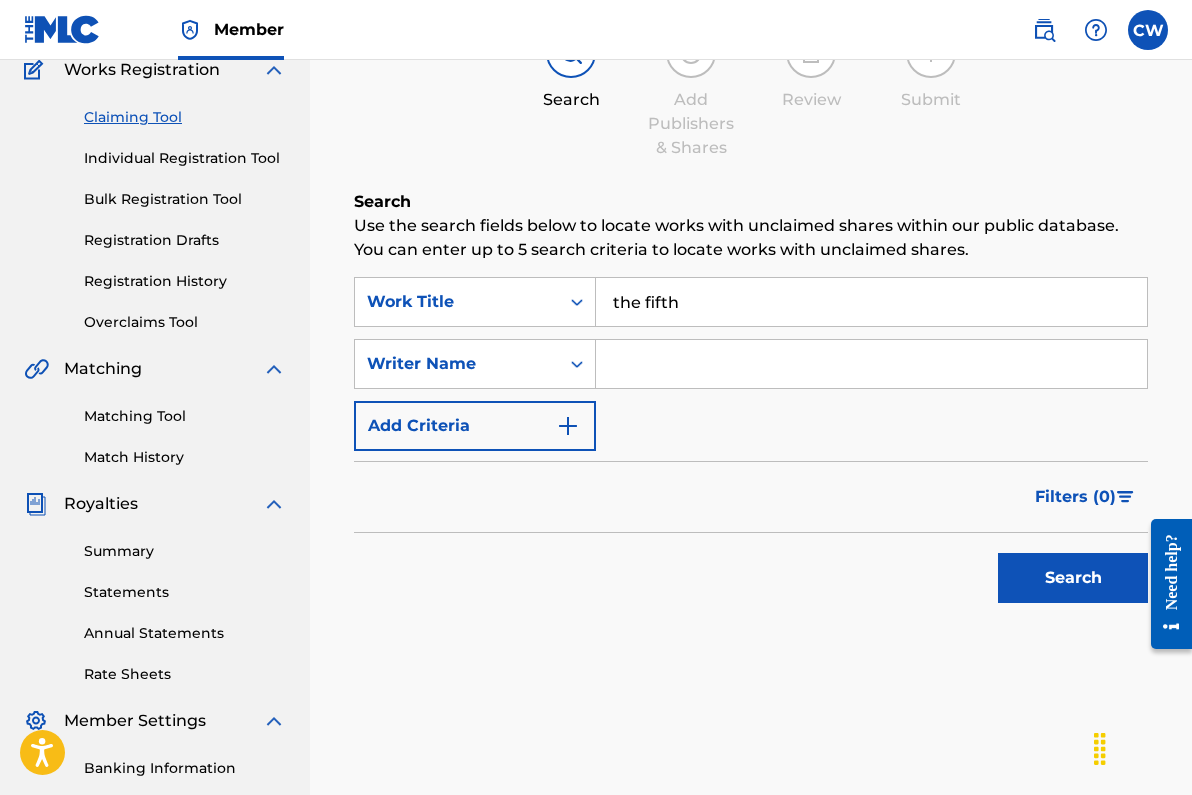 click at bounding box center (871, 364) 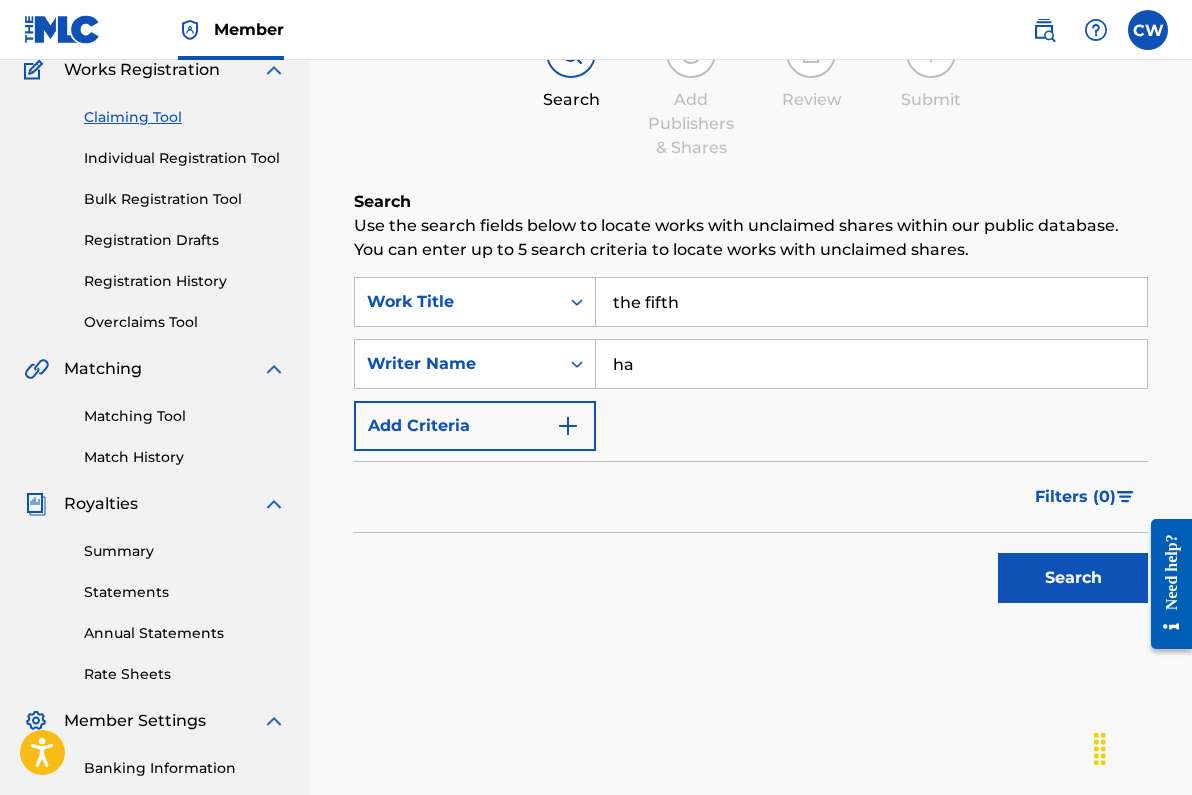type on "h" 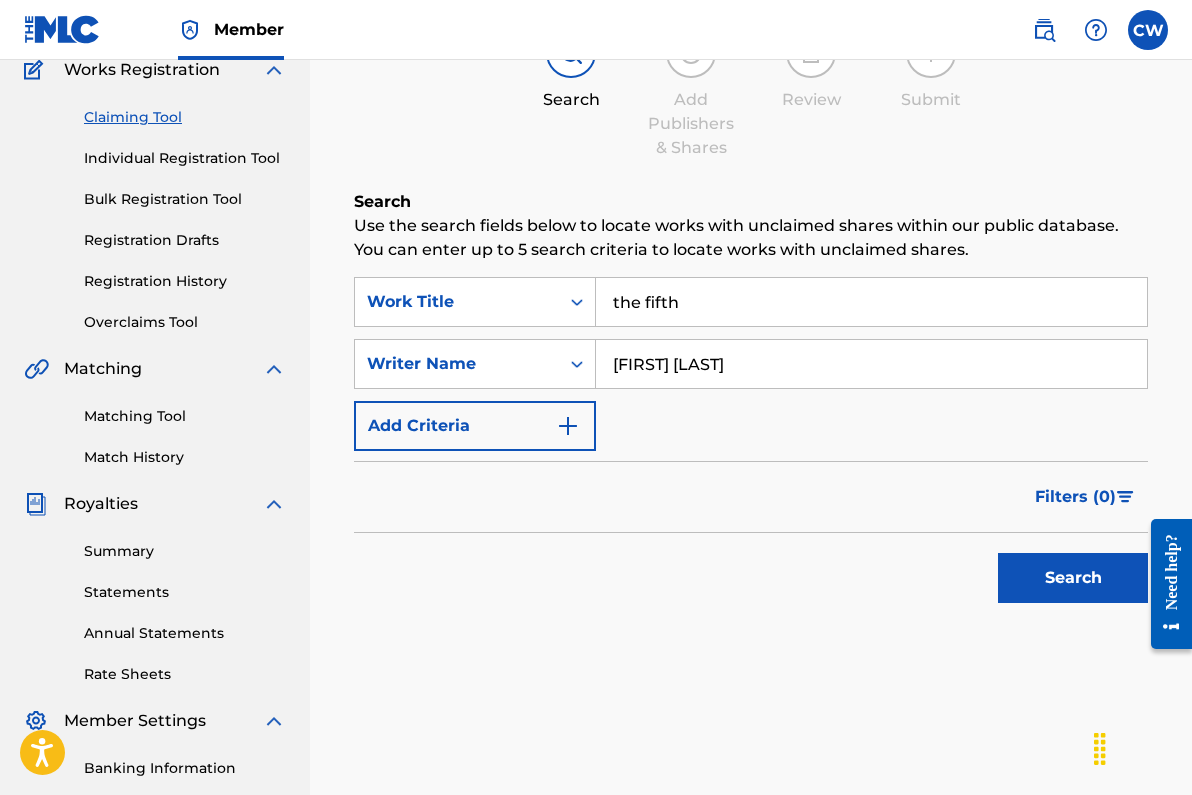 type on "[FIRST] [LAST]" 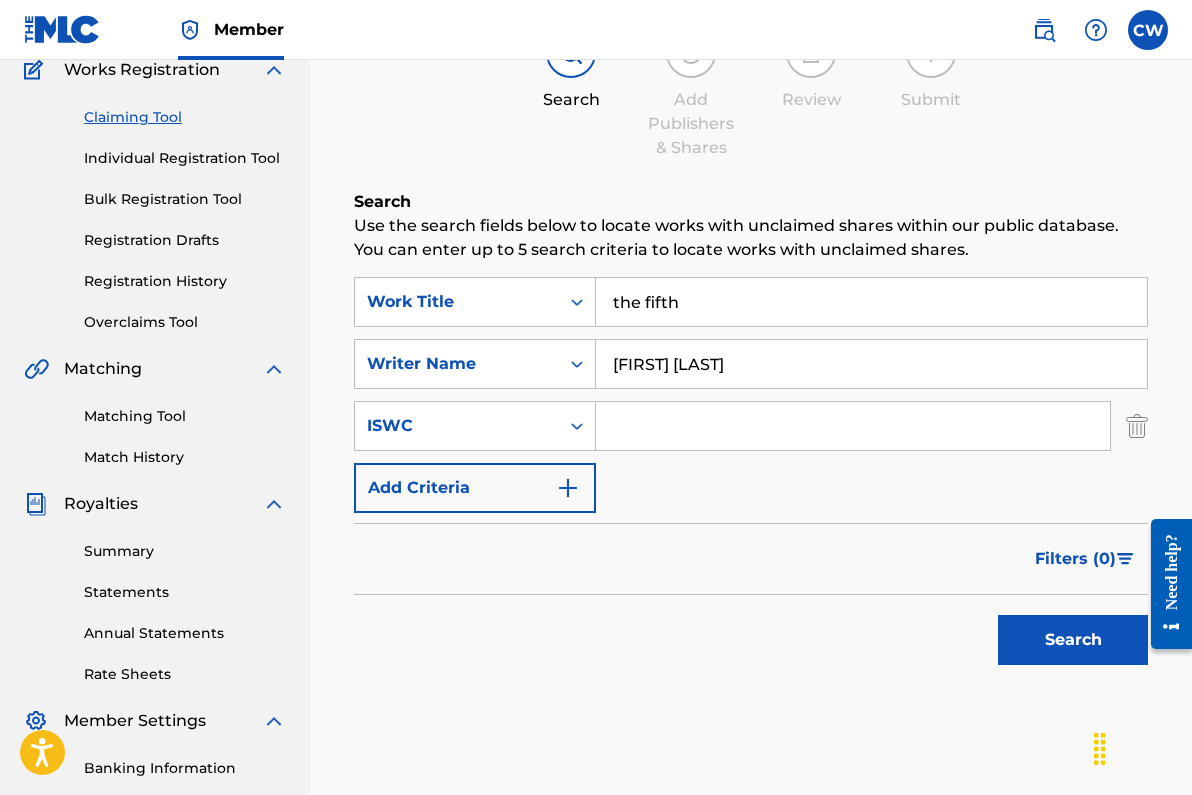 click at bounding box center (568, 488) 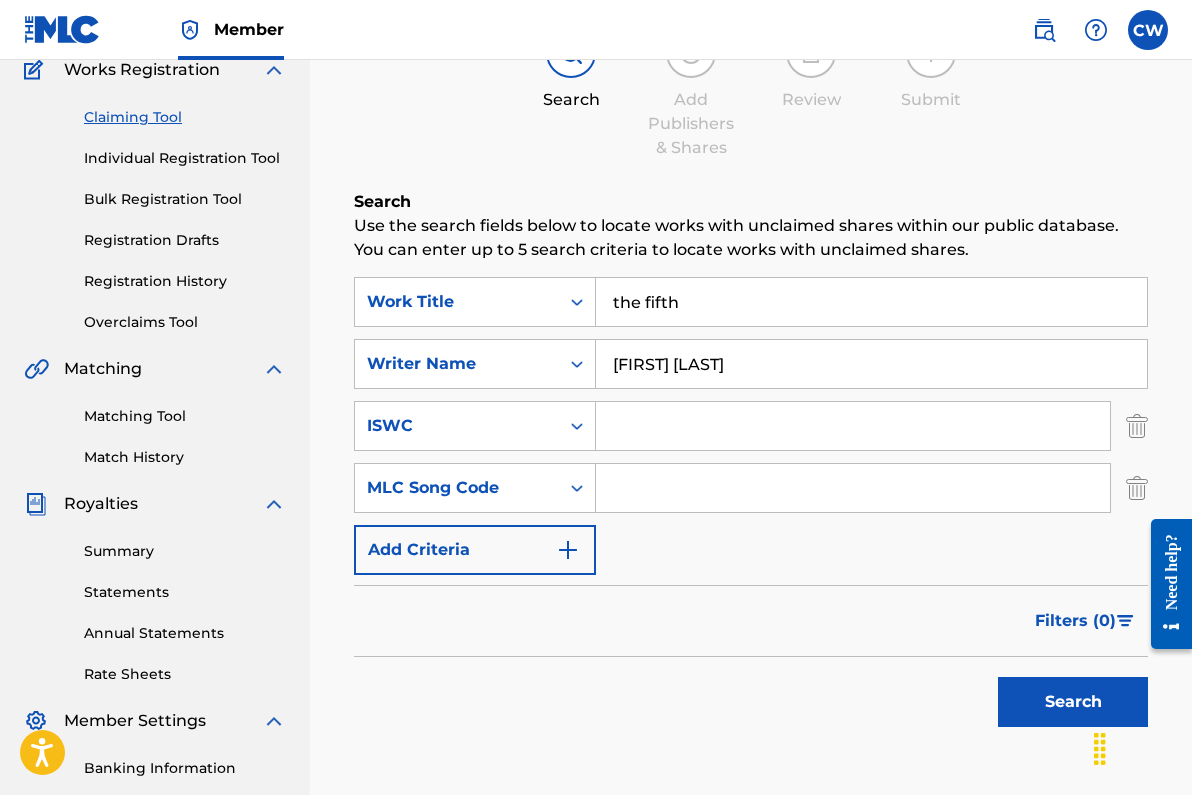 click at bounding box center [568, 550] 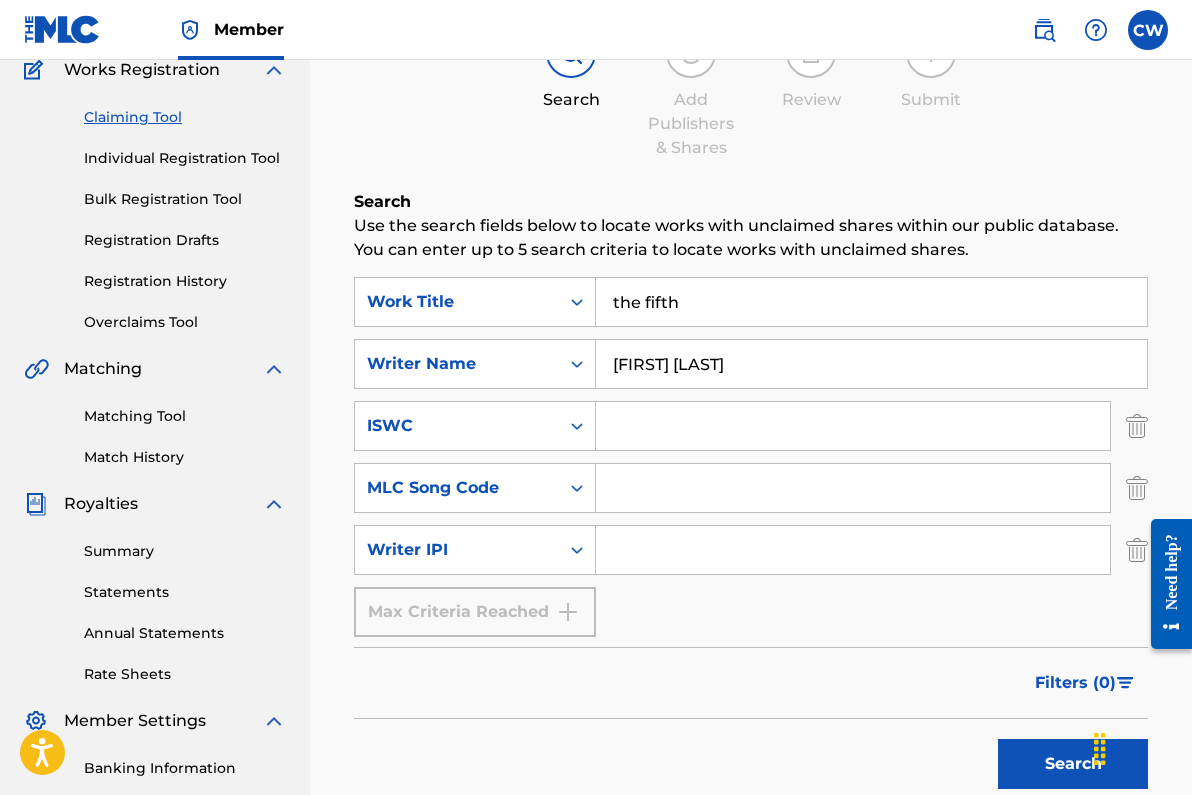 scroll, scrollTop: 183, scrollLeft: 0, axis: vertical 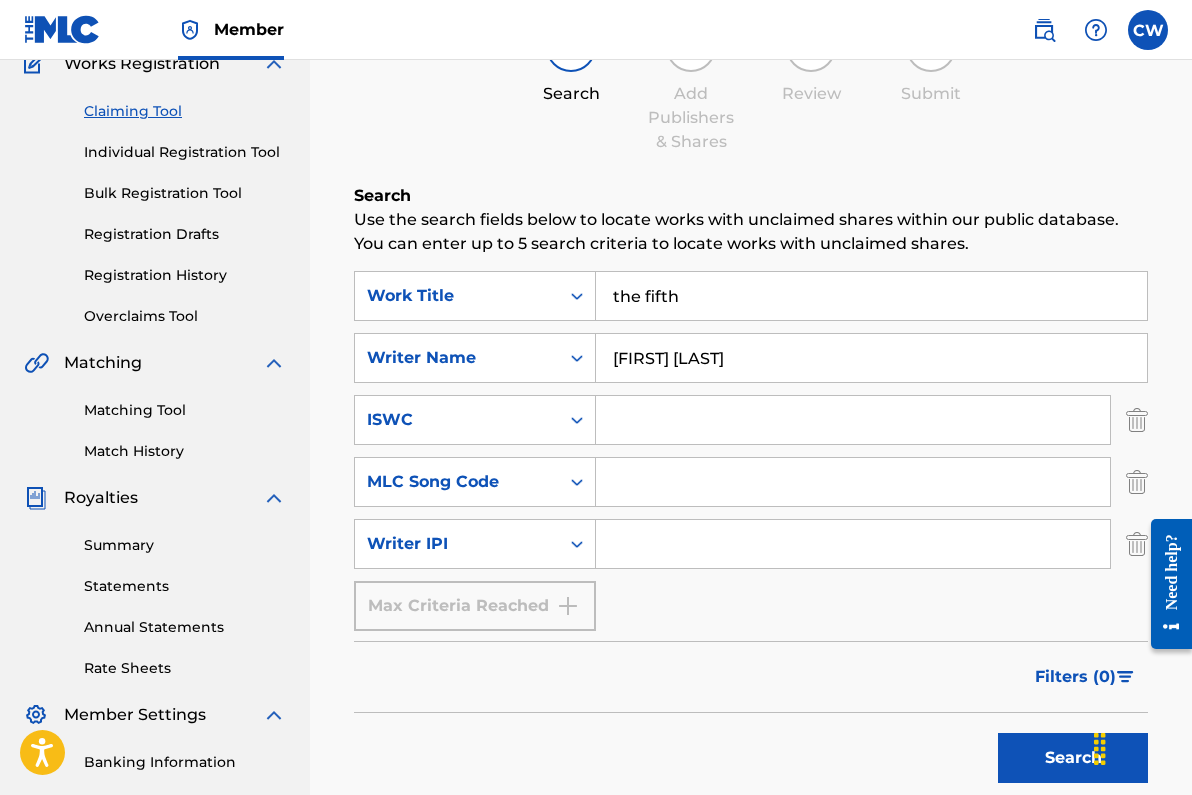 click on "Search" at bounding box center (1073, 758) 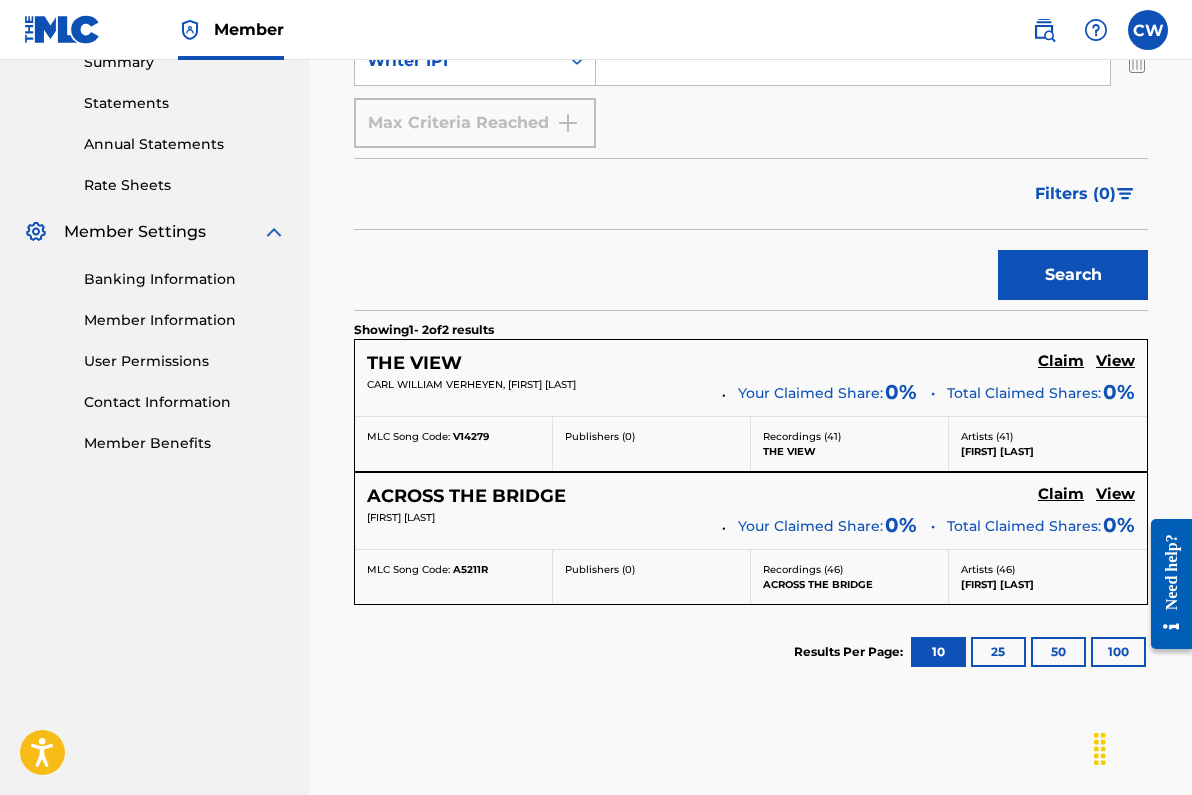 scroll, scrollTop: 667, scrollLeft: 0, axis: vertical 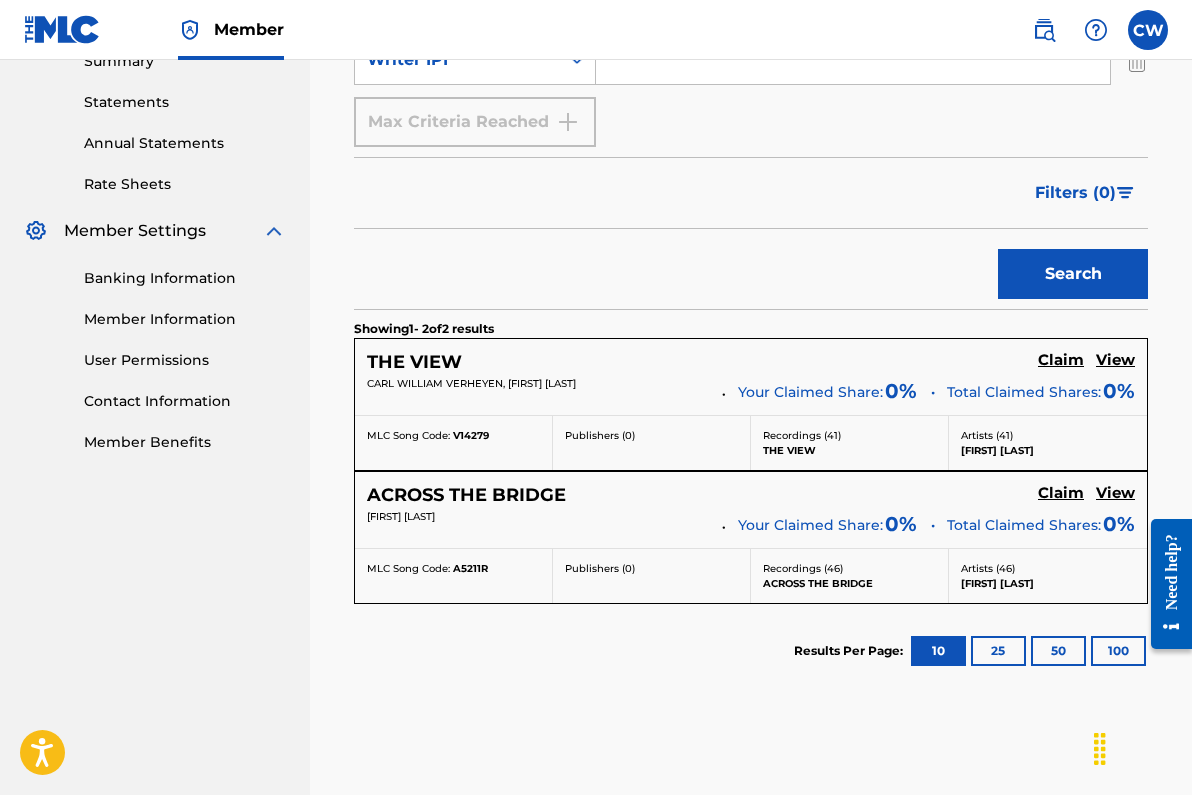 click on "25" at bounding box center (998, 651) 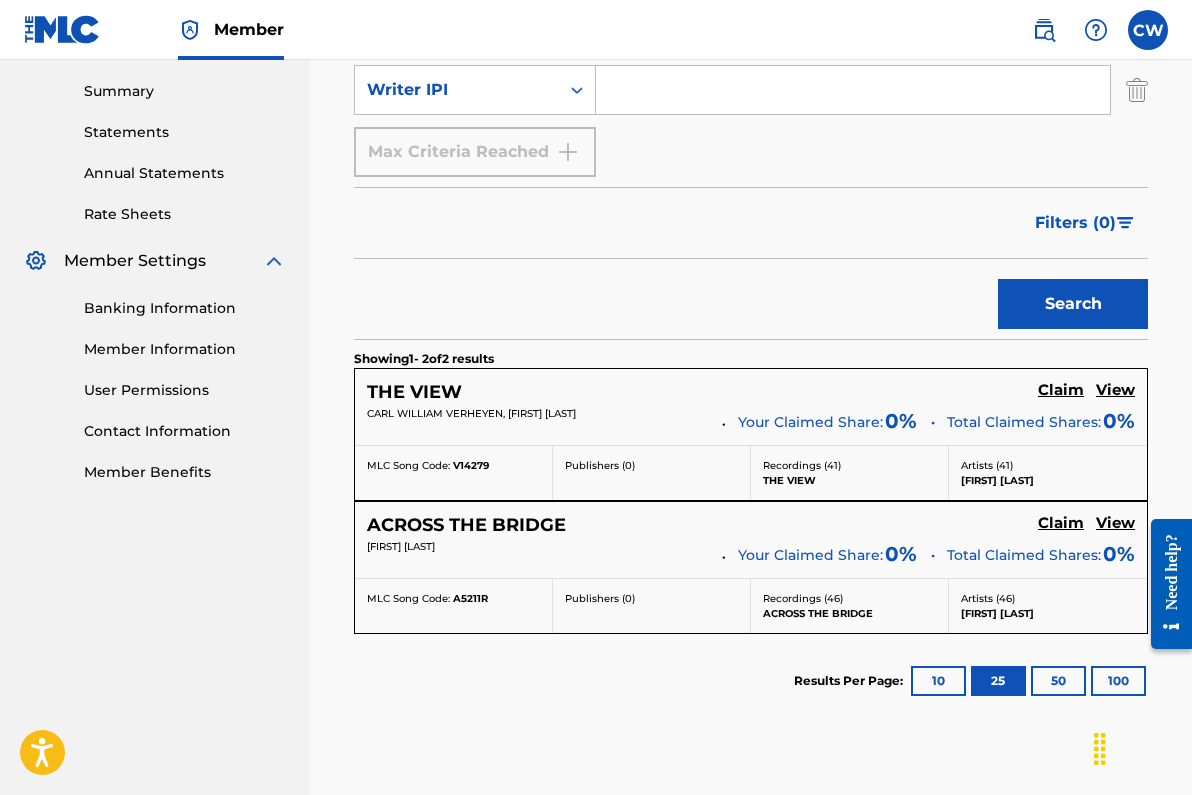 scroll, scrollTop: 646, scrollLeft: 0, axis: vertical 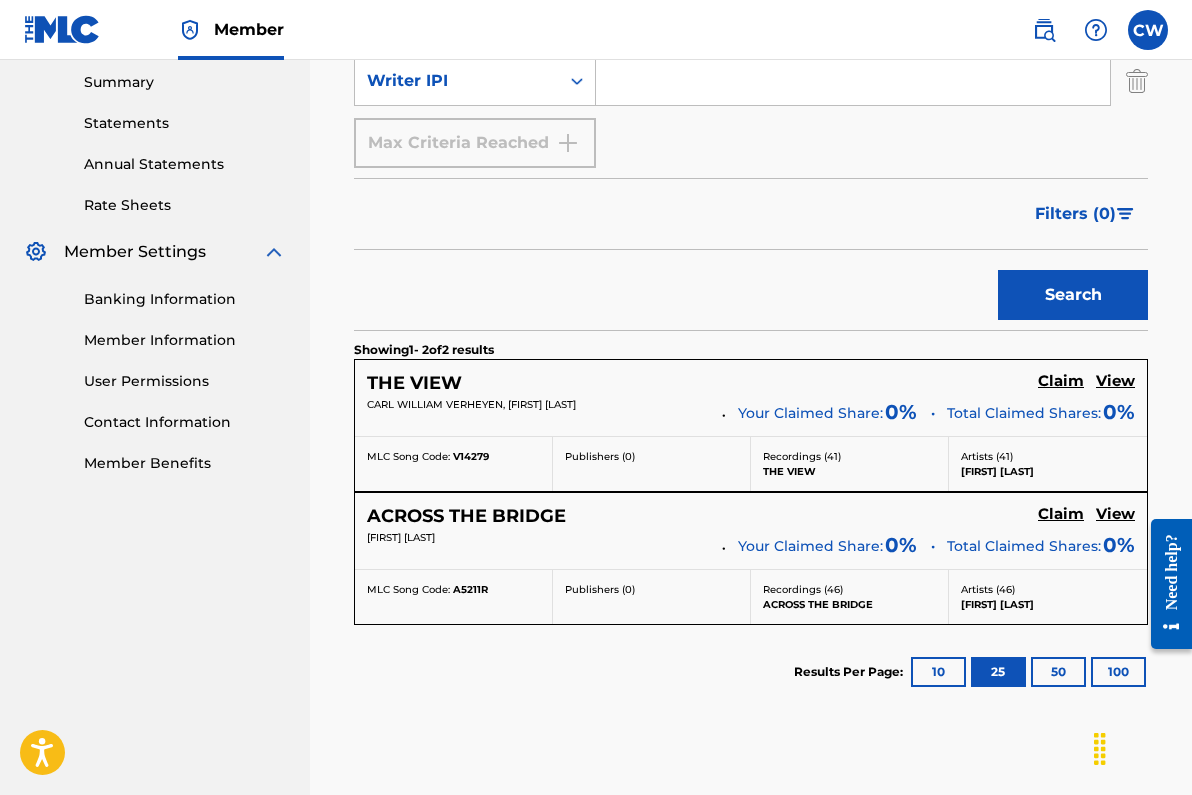 click on "Claim" at bounding box center (1061, 381) 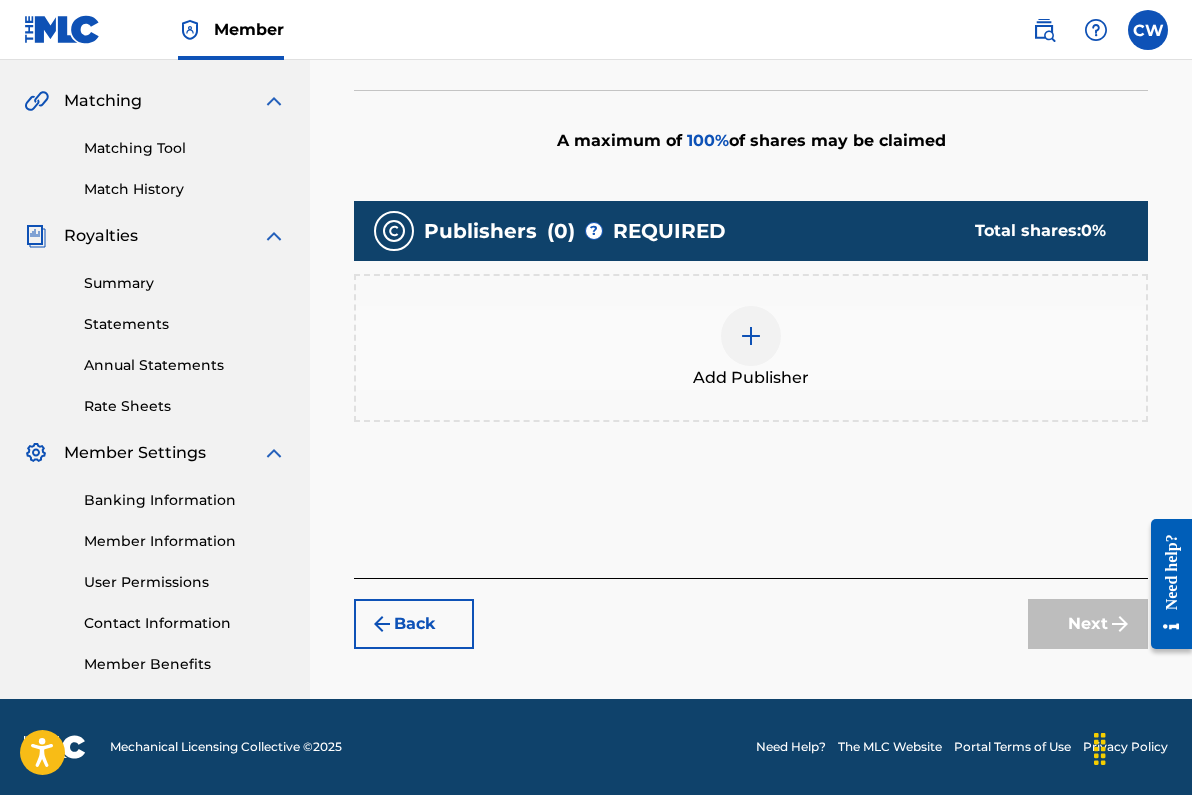 click at bounding box center (751, 336) 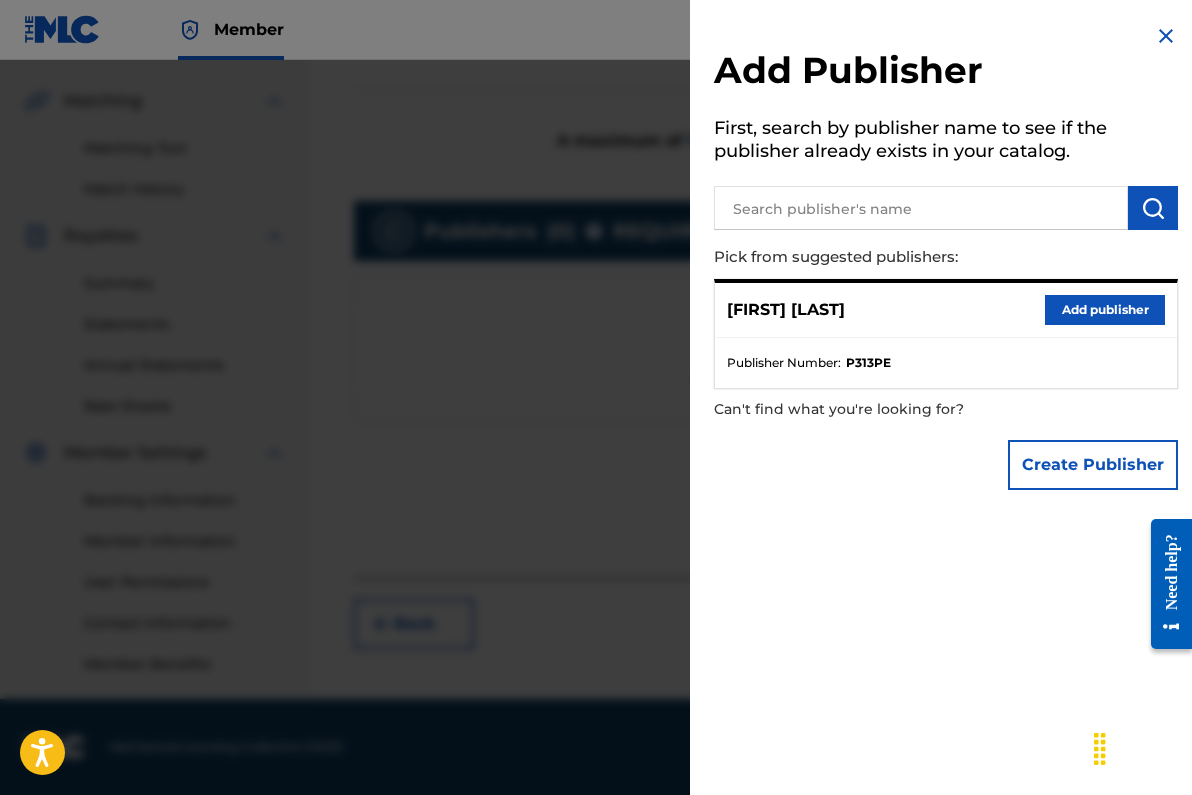 click at bounding box center [921, 208] 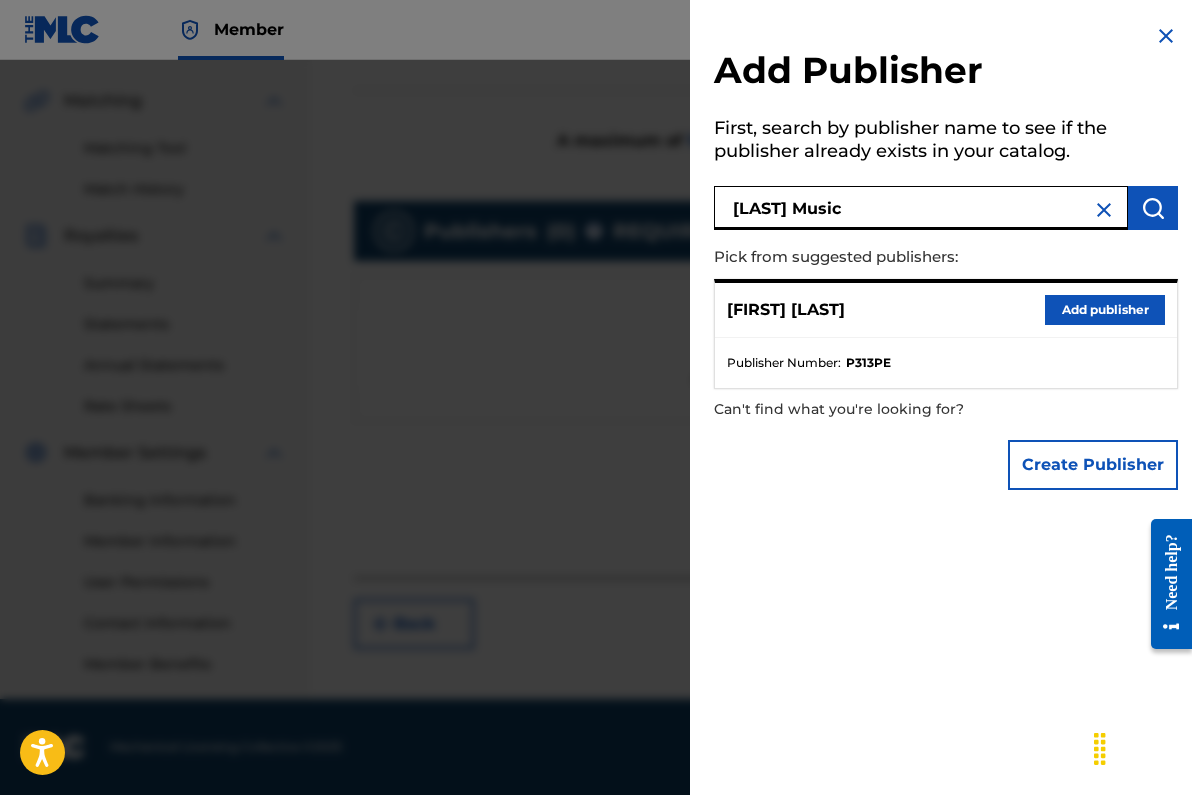 type on "[LAST] Music" 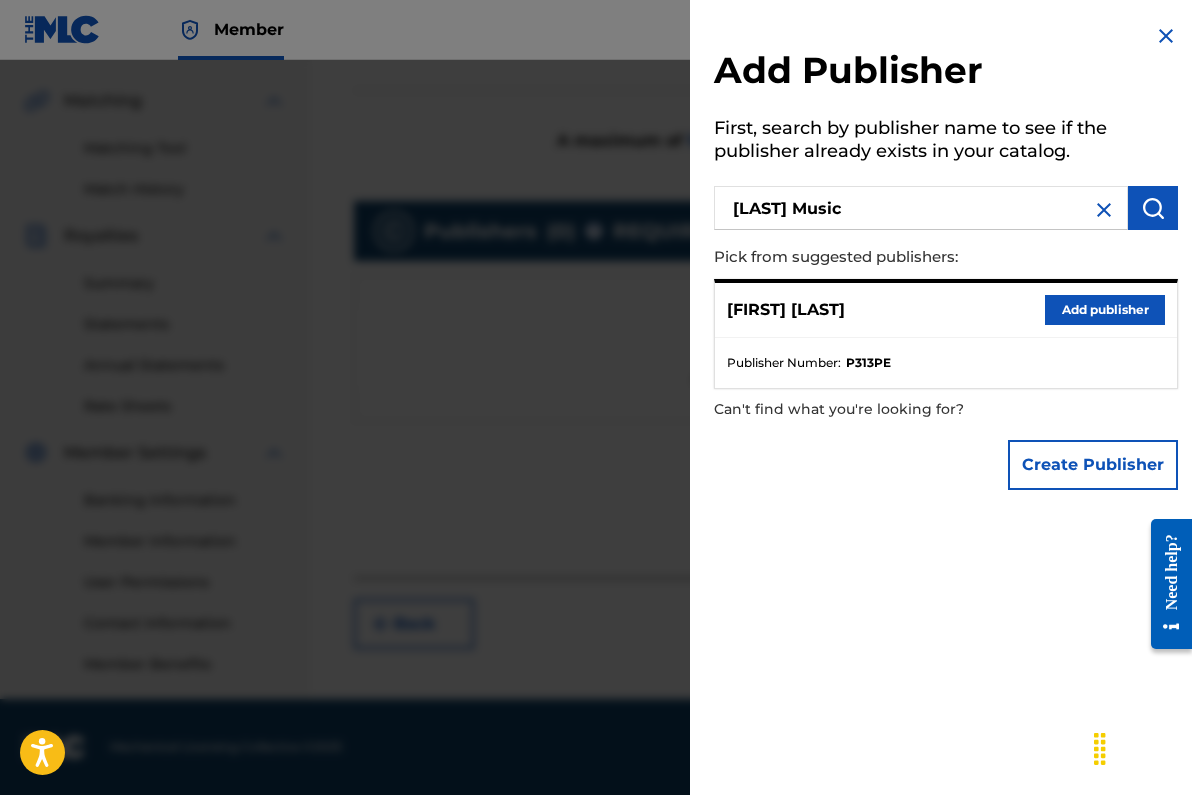 click on "Create Publisher" at bounding box center [1093, 465] 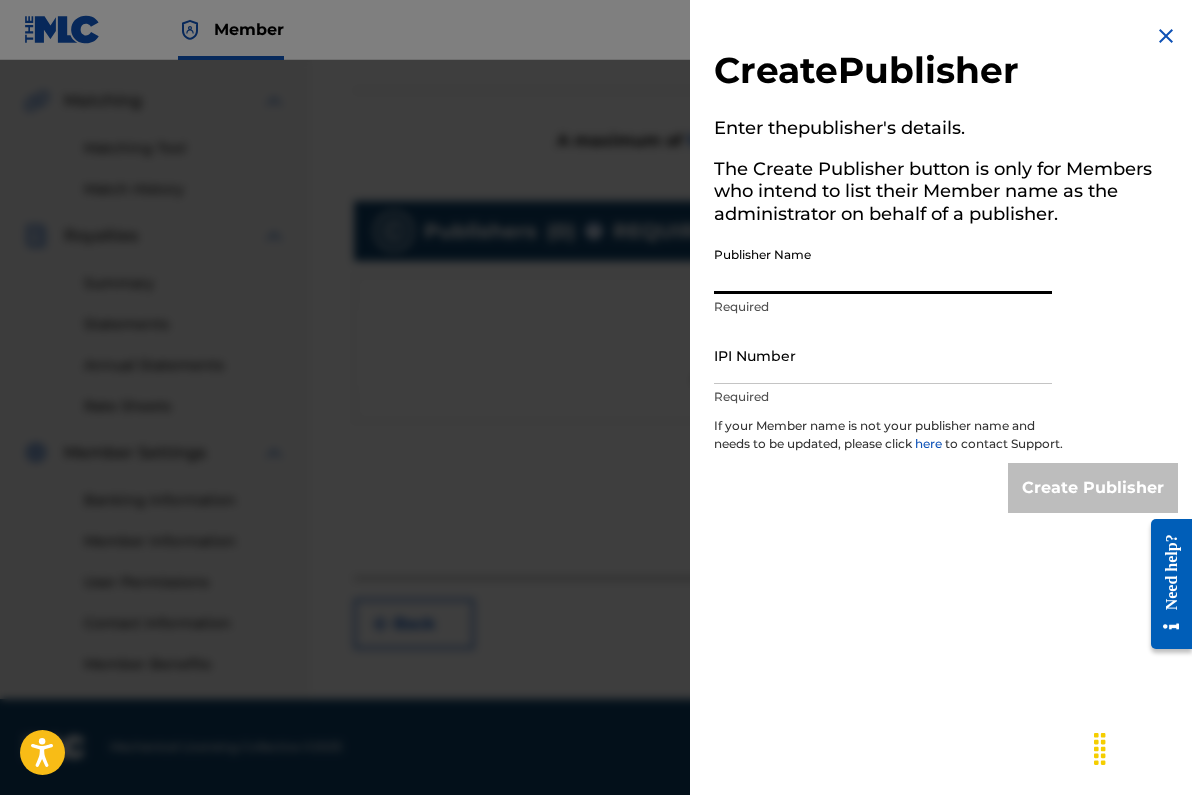 click on "Publisher Name" at bounding box center (883, 265) 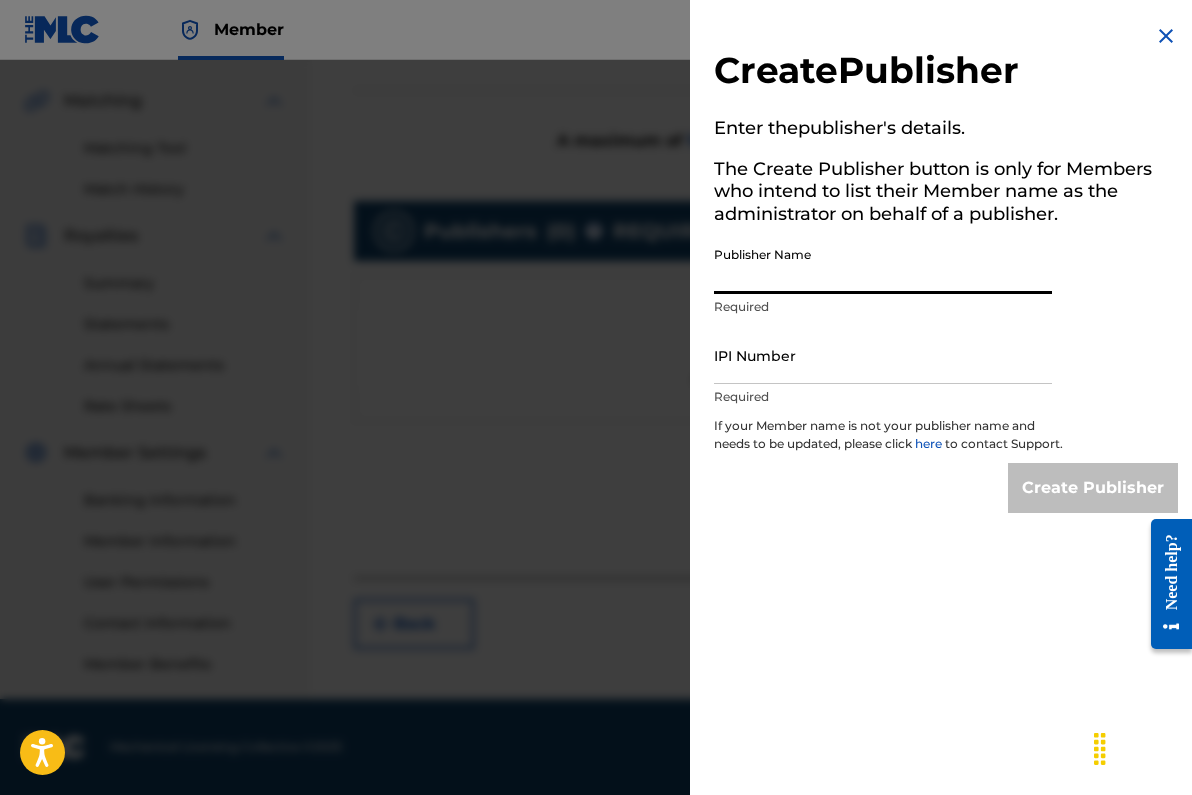 click at bounding box center [1166, 36] 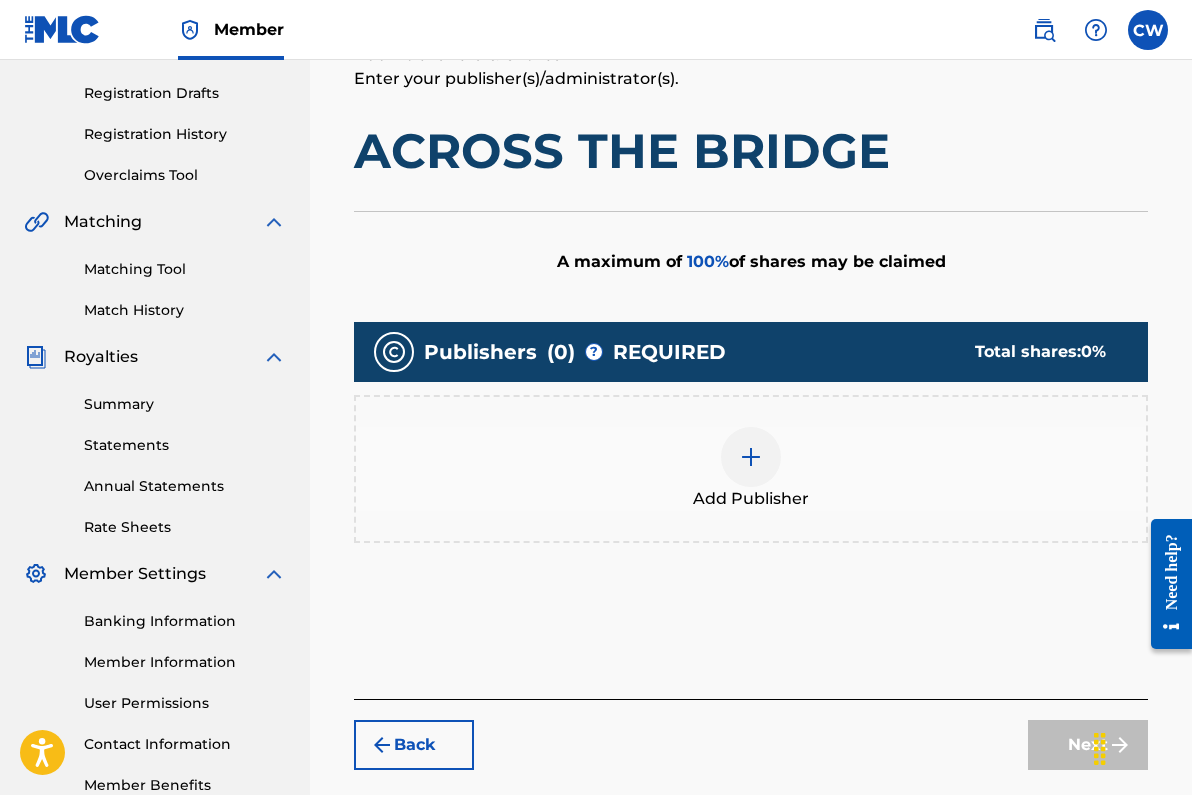 scroll, scrollTop: 323, scrollLeft: 0, axis: vertical 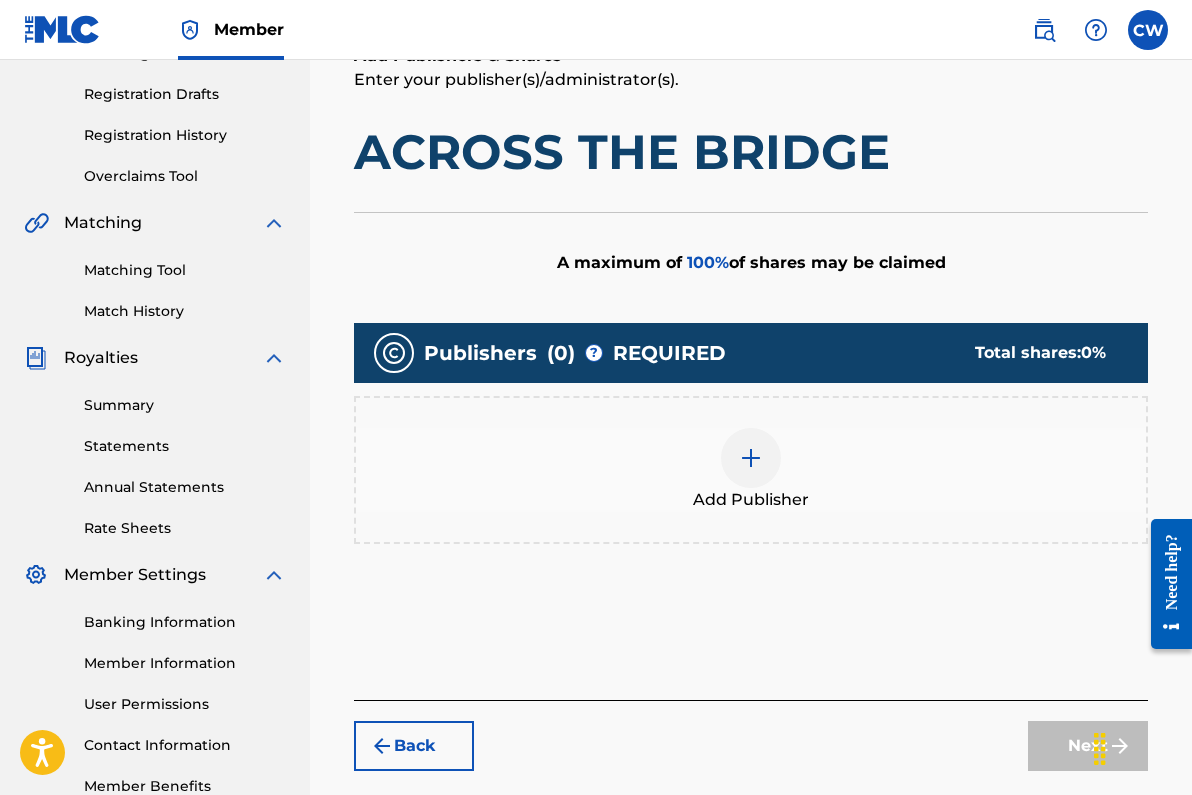 click at bounding box center [751, 458] 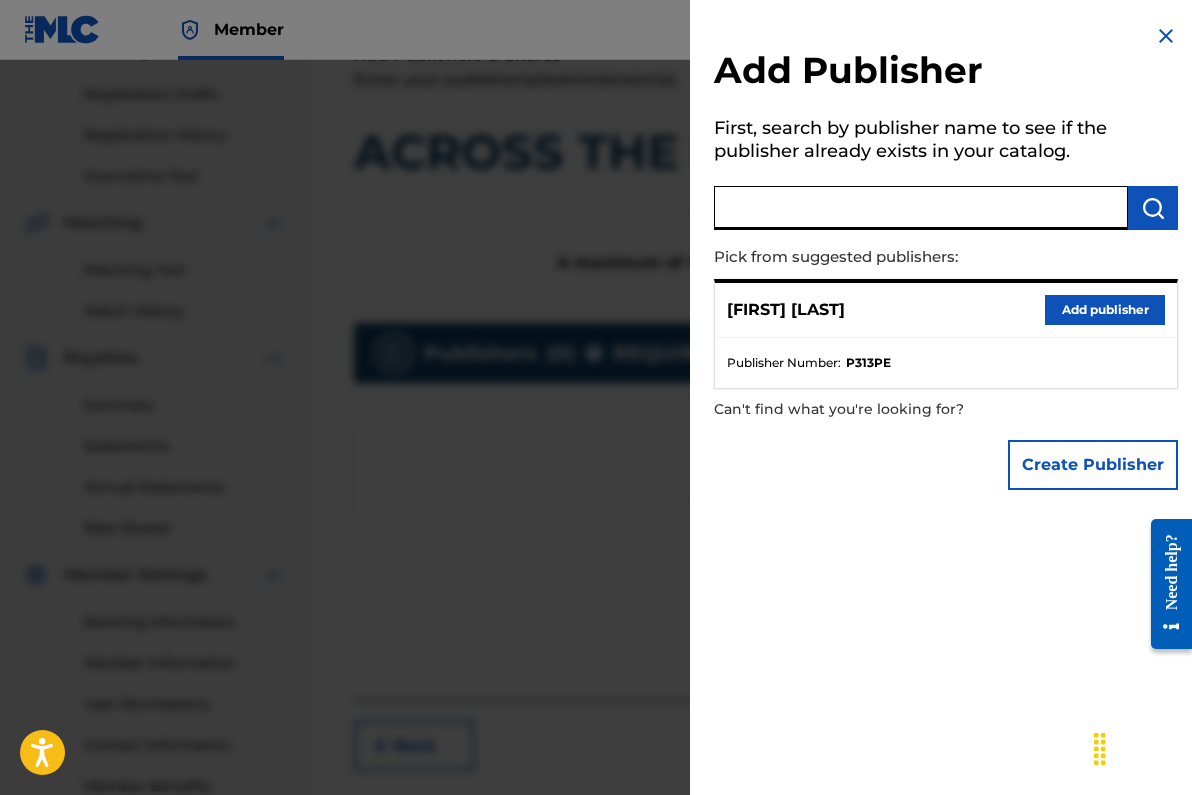 click at bounding box center (921, 208) 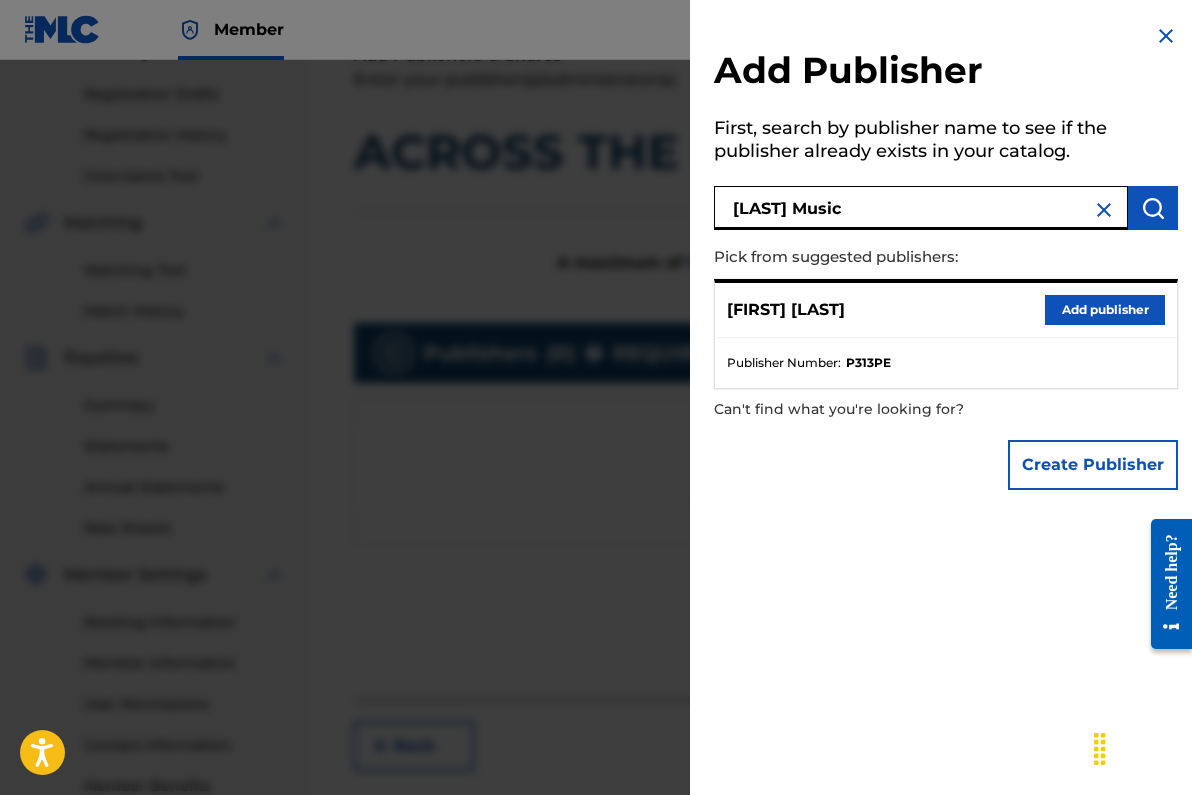 type on "[LAST] Music" 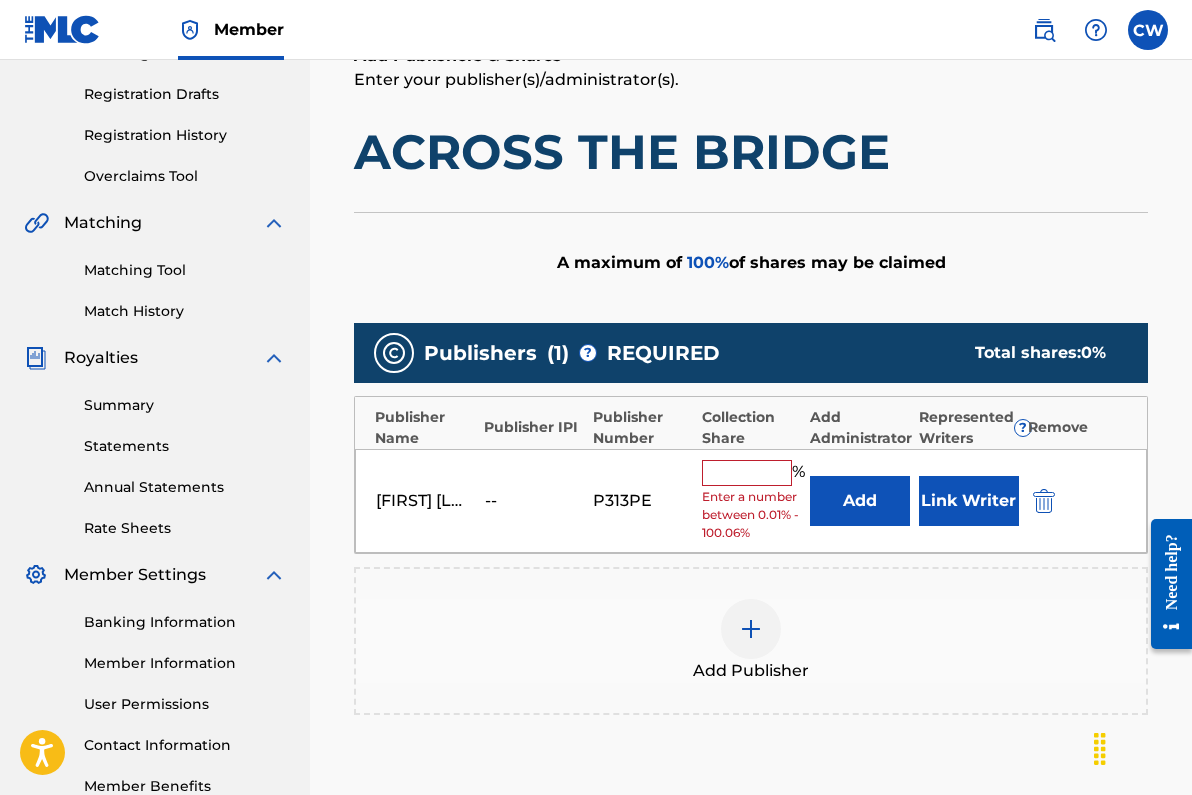 click at bounding box center (747, 473) 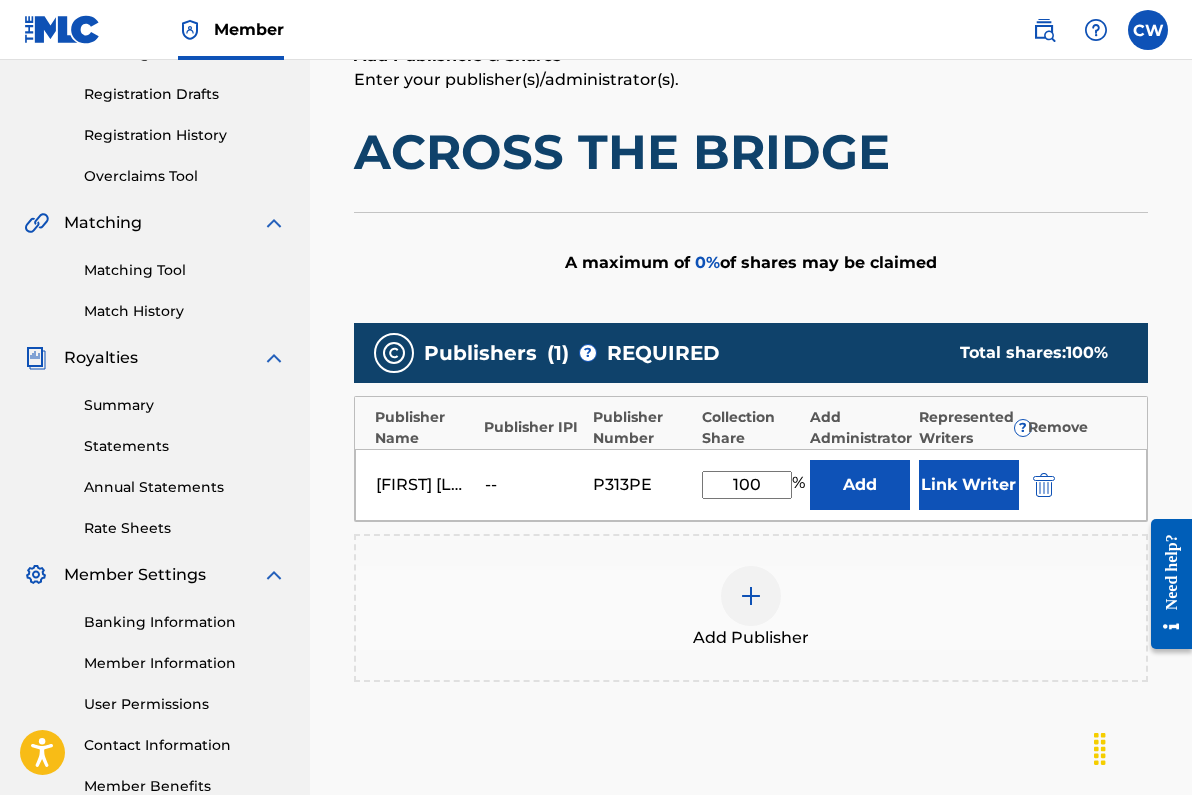 type on "100" 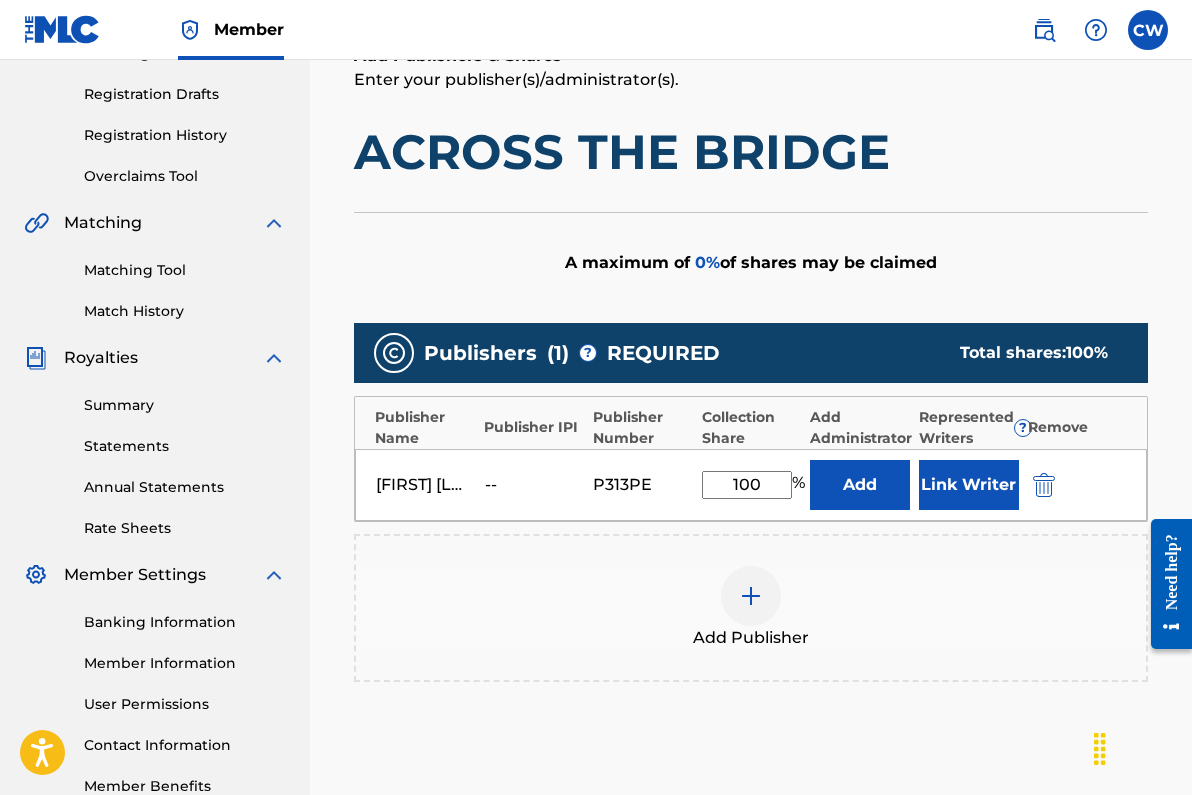 click on "[FIRST] [LAST] -- P313PE 100 % Add Link Writer" at bounding box center [751, 485] 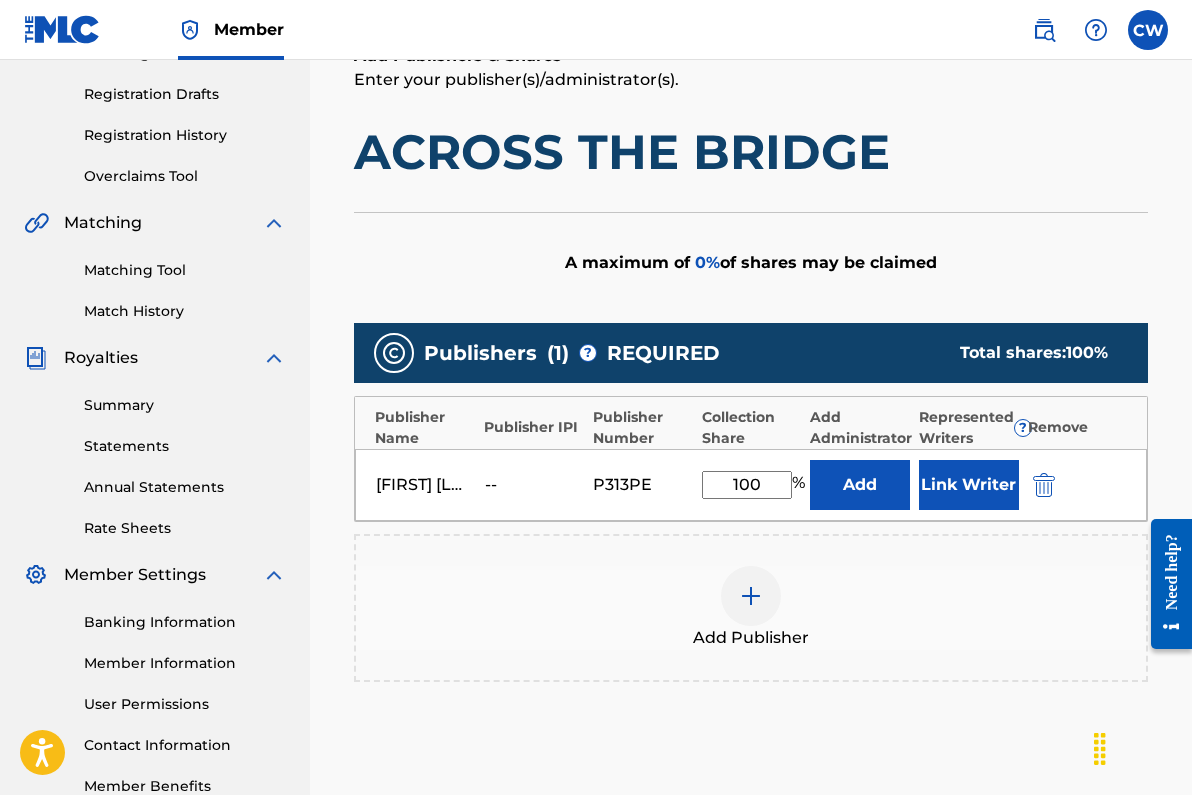 click on "[FIRST] [LAST]" at bounding box center (421, 485) 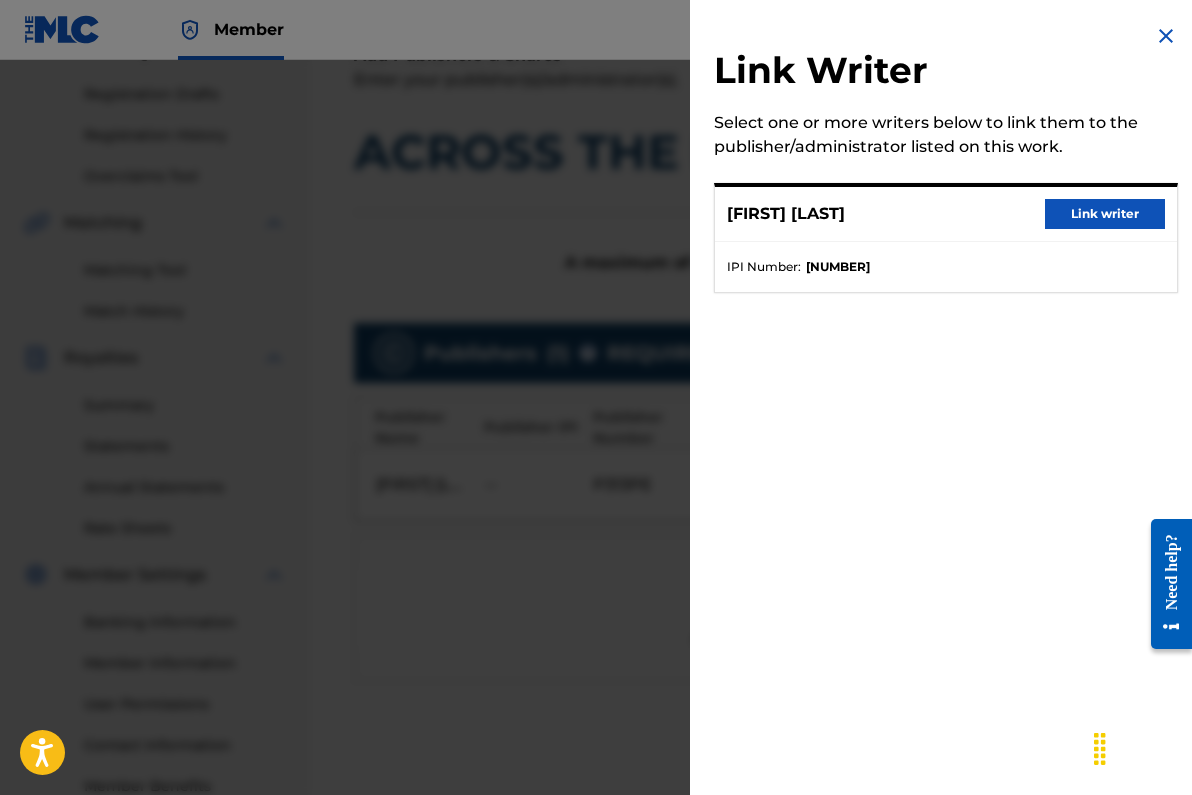 click on "Link writer" at bounding box center (1105, 214) 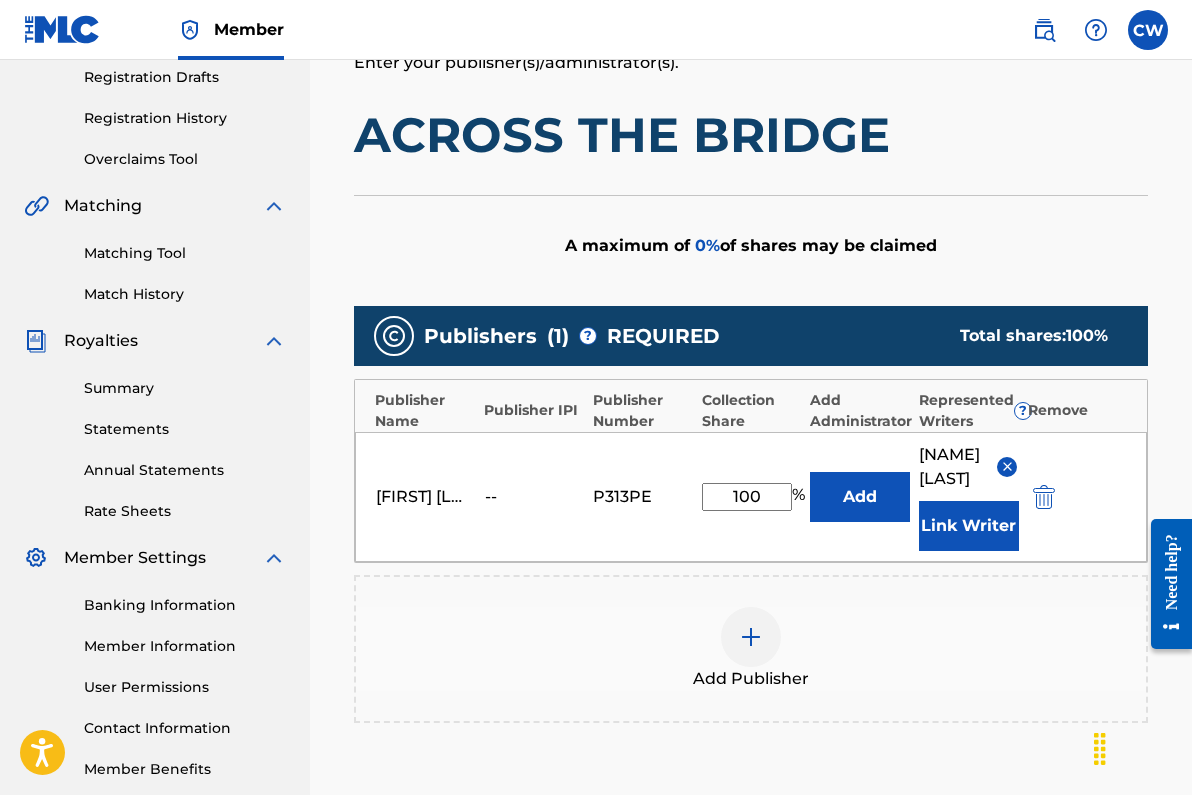 scroll, scrollTop: 341, scrollLeft: 0, axis: vertical 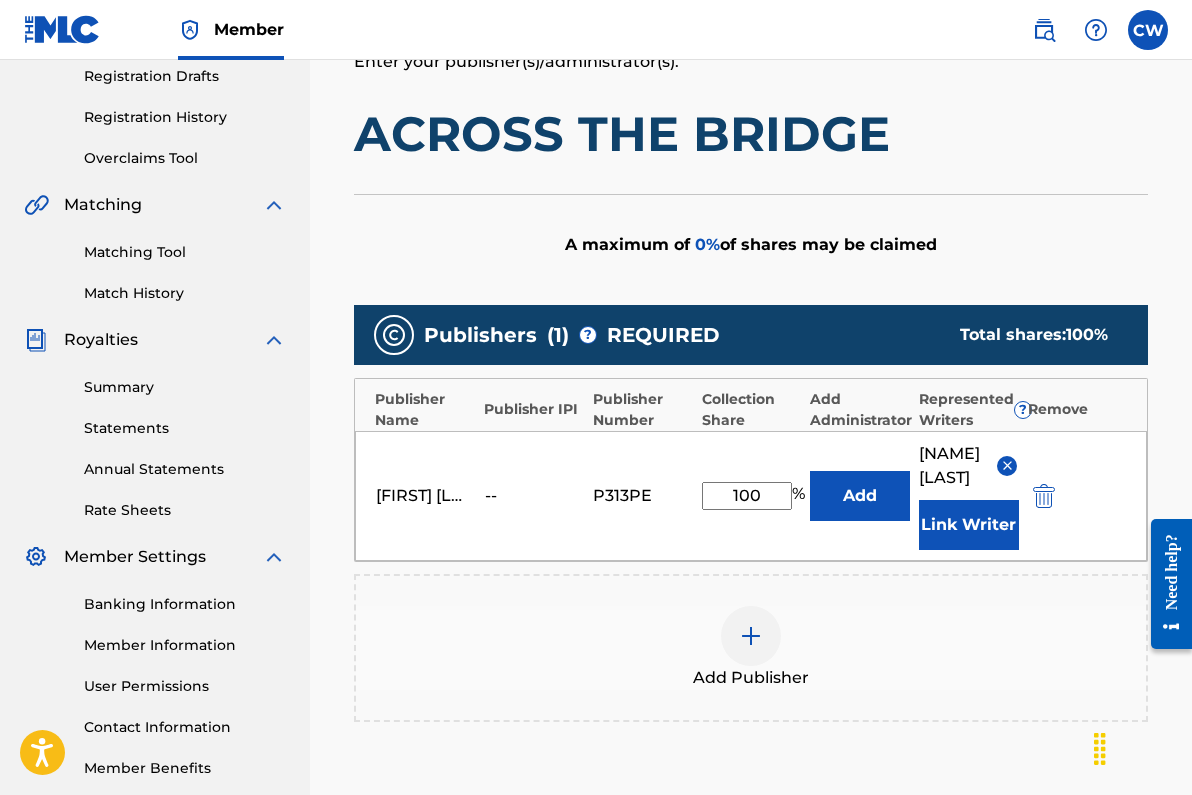 click at bounding box center [1007, 465] 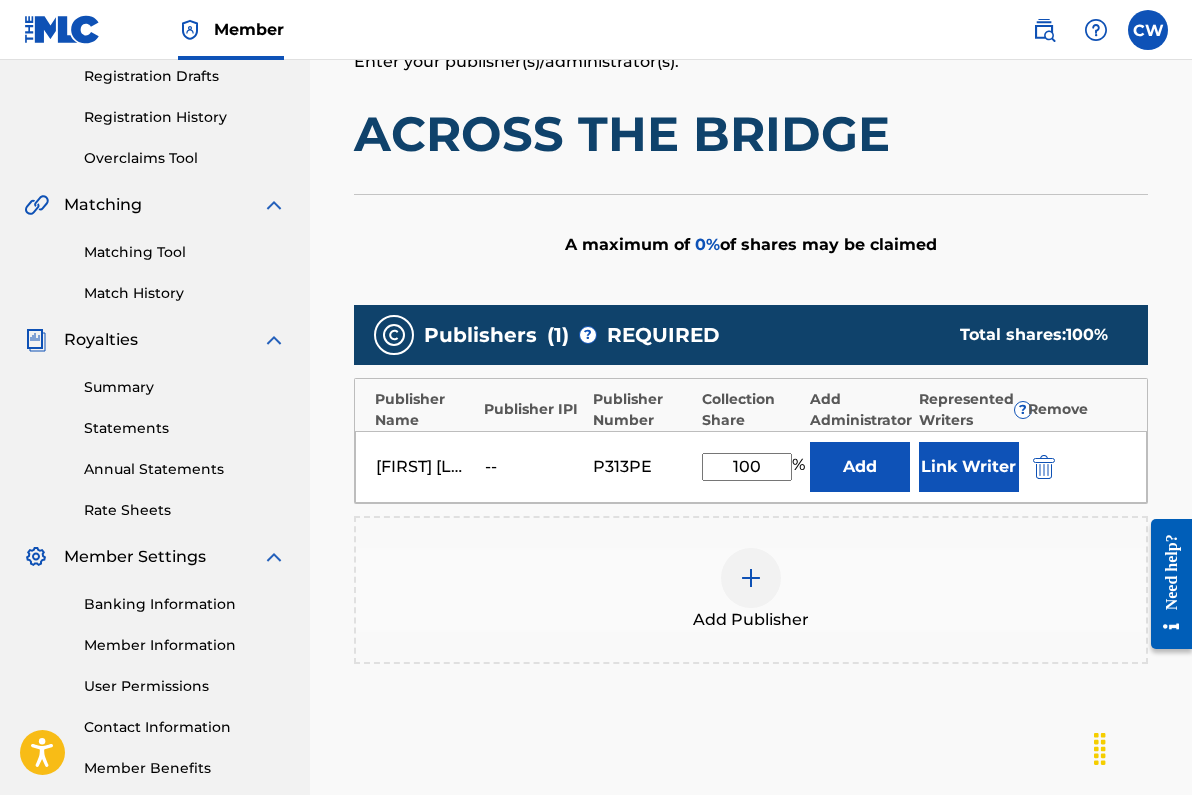 click on "[FIRST] [LAST]" at bounding box center [421, 467] 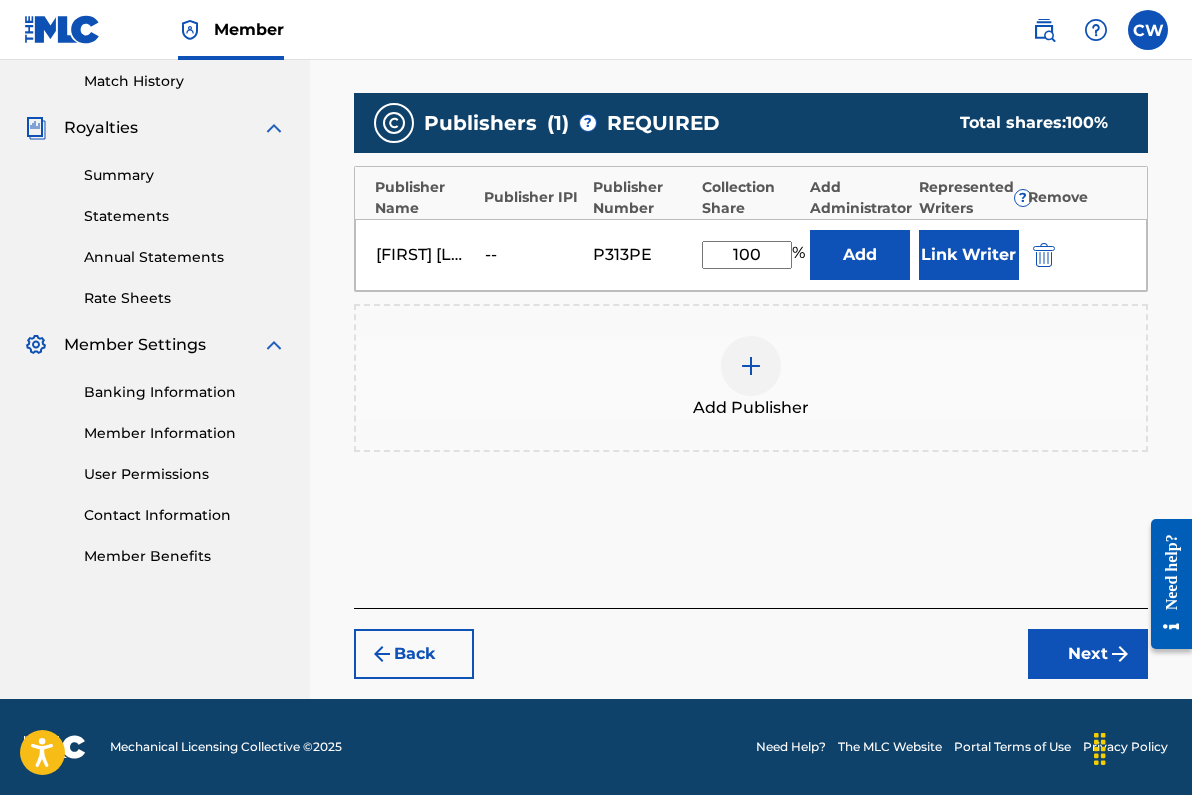 scroll, scrollTop: 553, scrollLeft: 0, axis: vertical 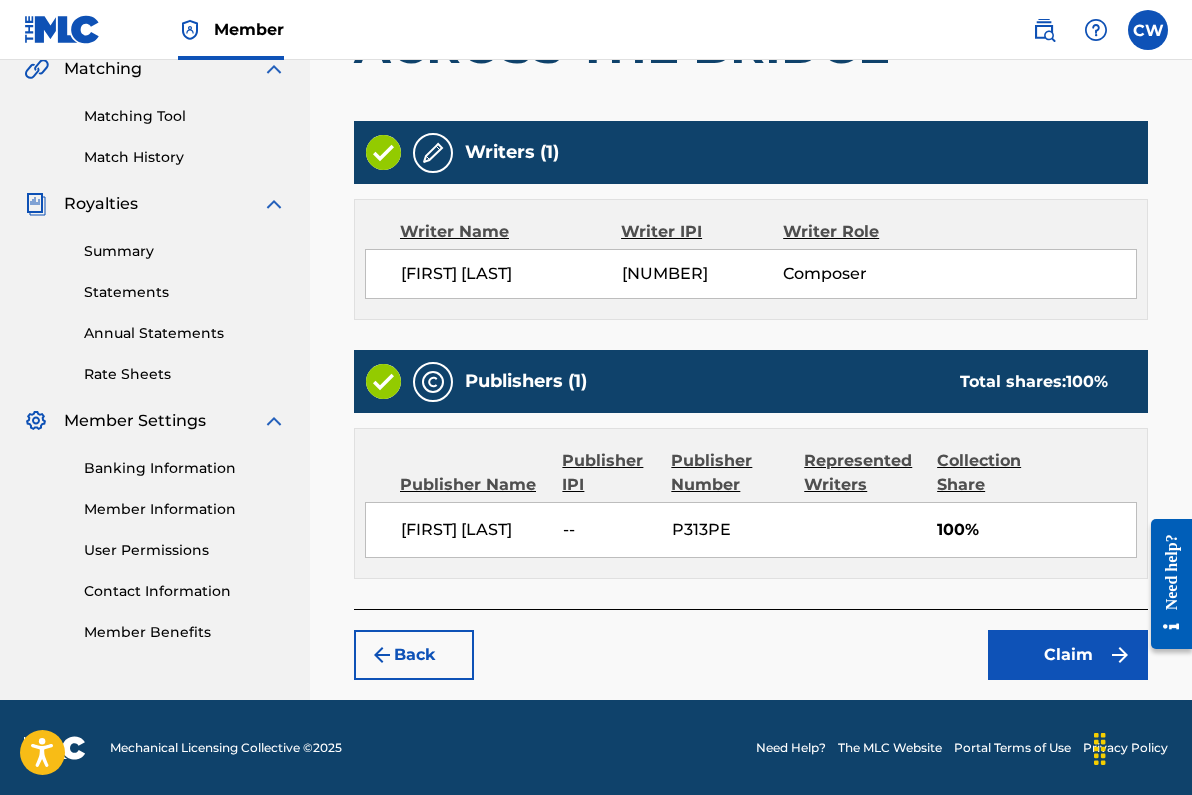 click on "[FIRST] [LAST]" at bounding box center [474, 530] 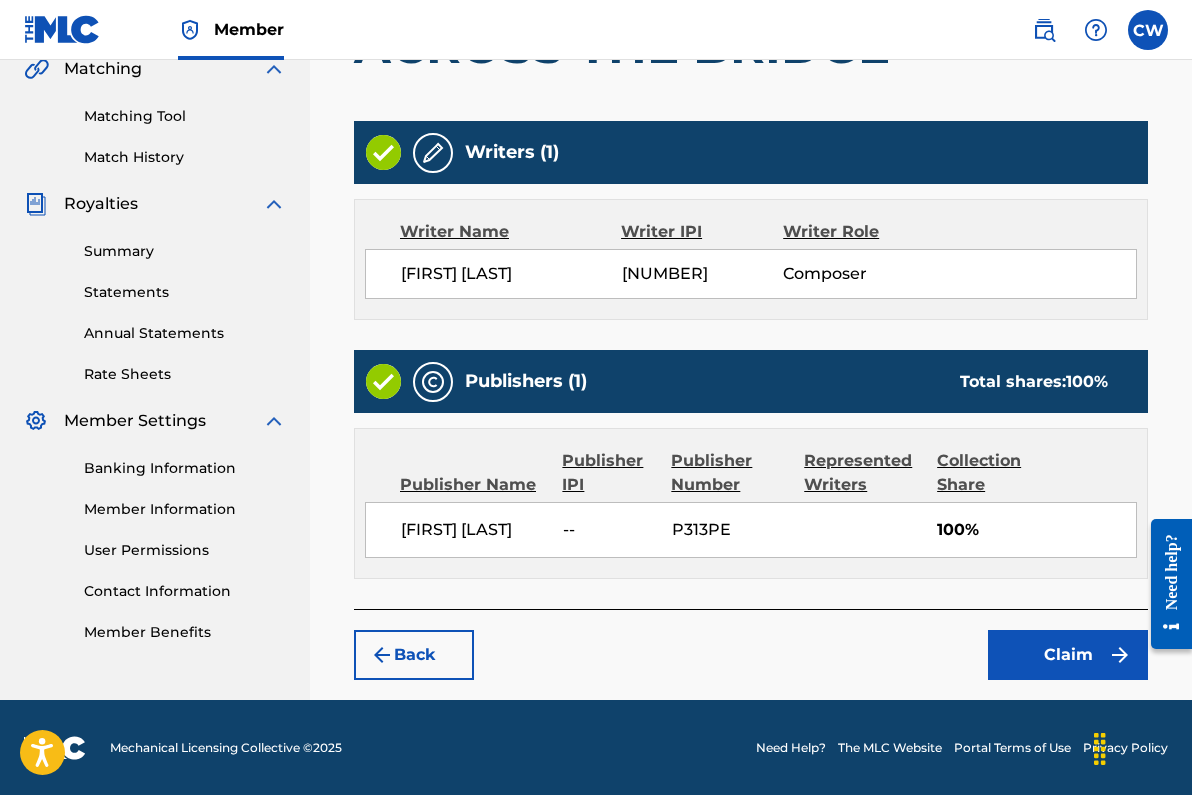 click on "Publisher Name" at bounding box center (473, 485) 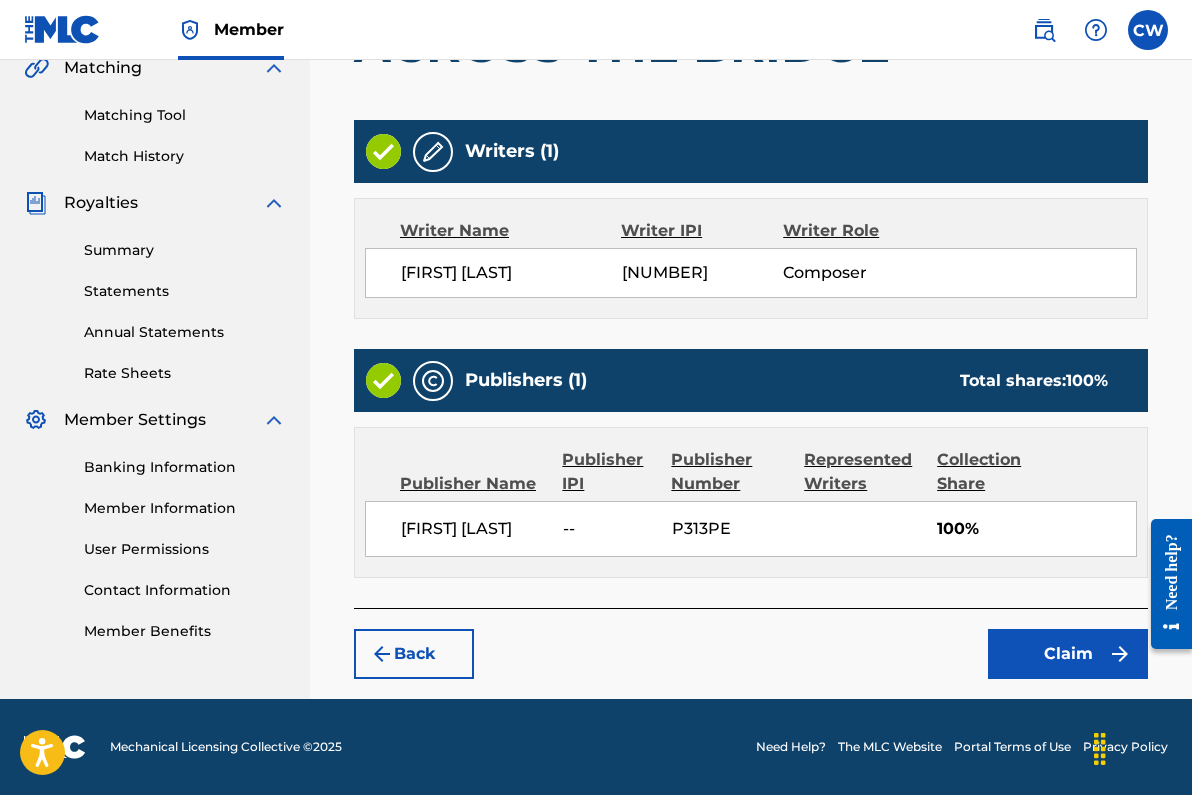 scroll, scrollTop: 477, scrollLeft: 0, axis: vertical 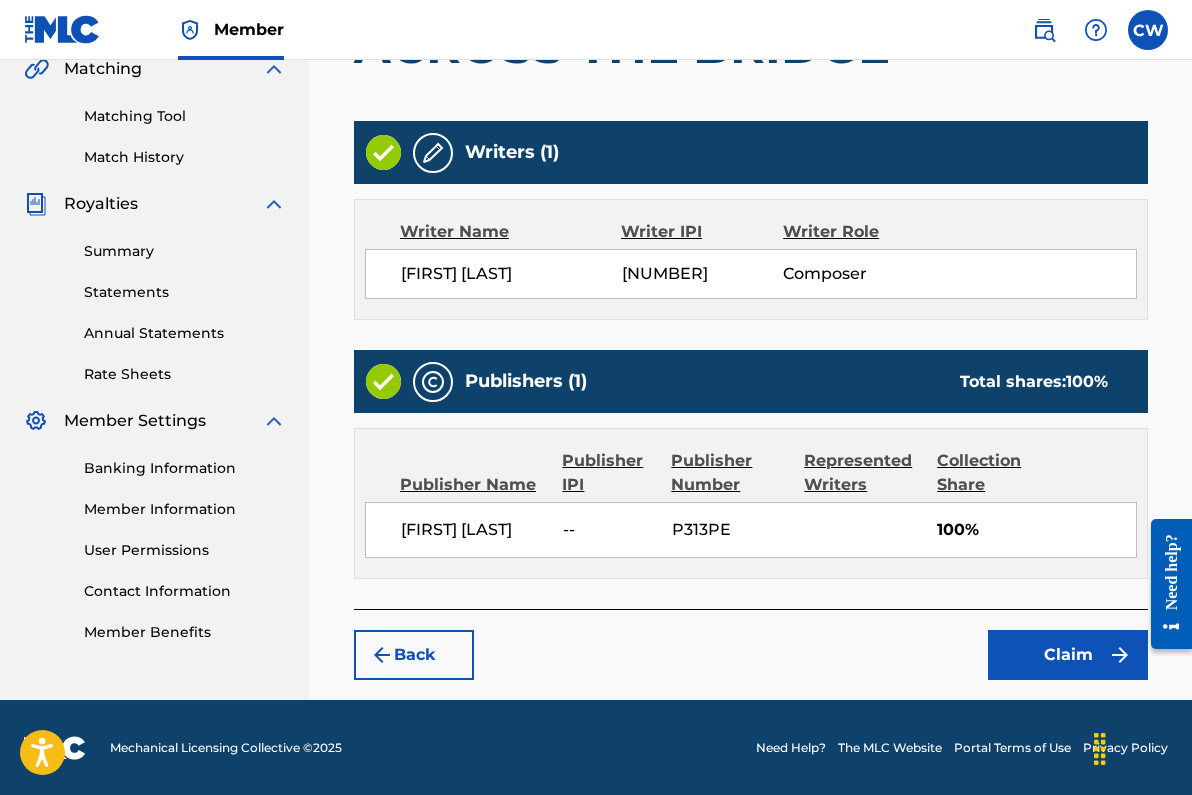click on "Claim" at bounding box center [1068, 655] 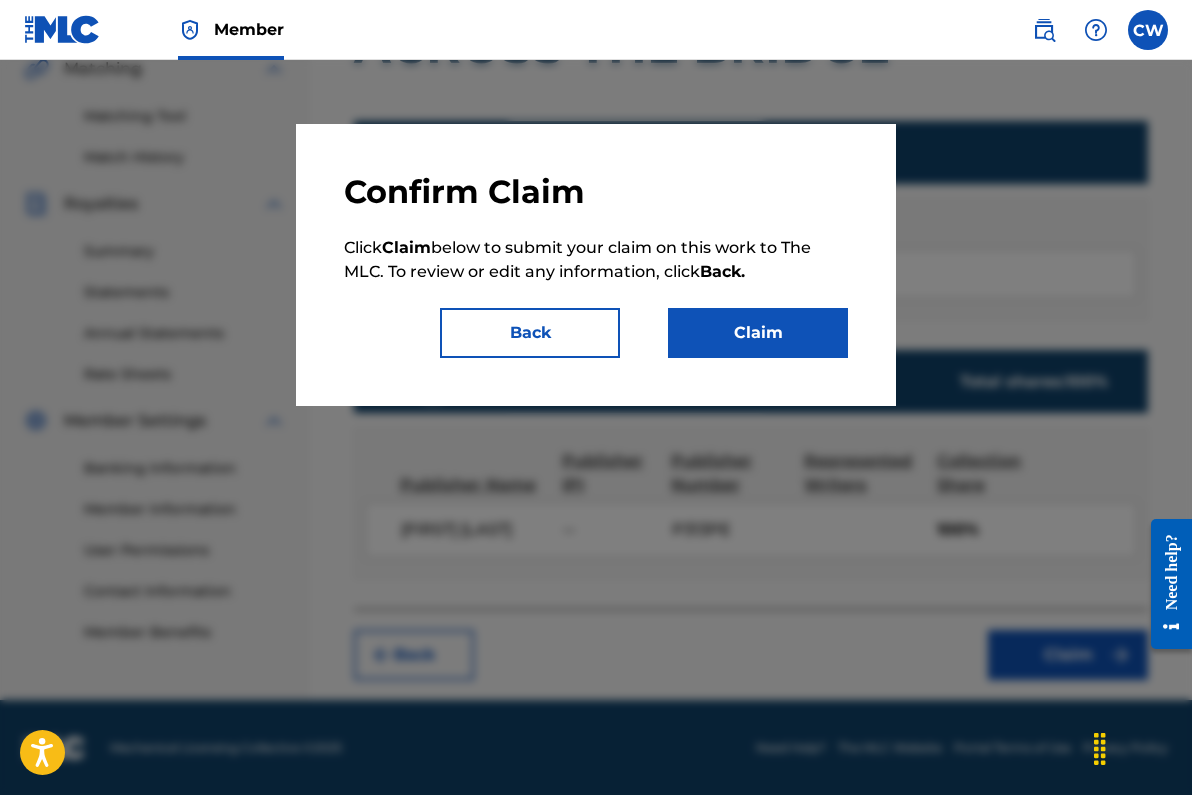 click on "Back" at bounding box center (530, 333) 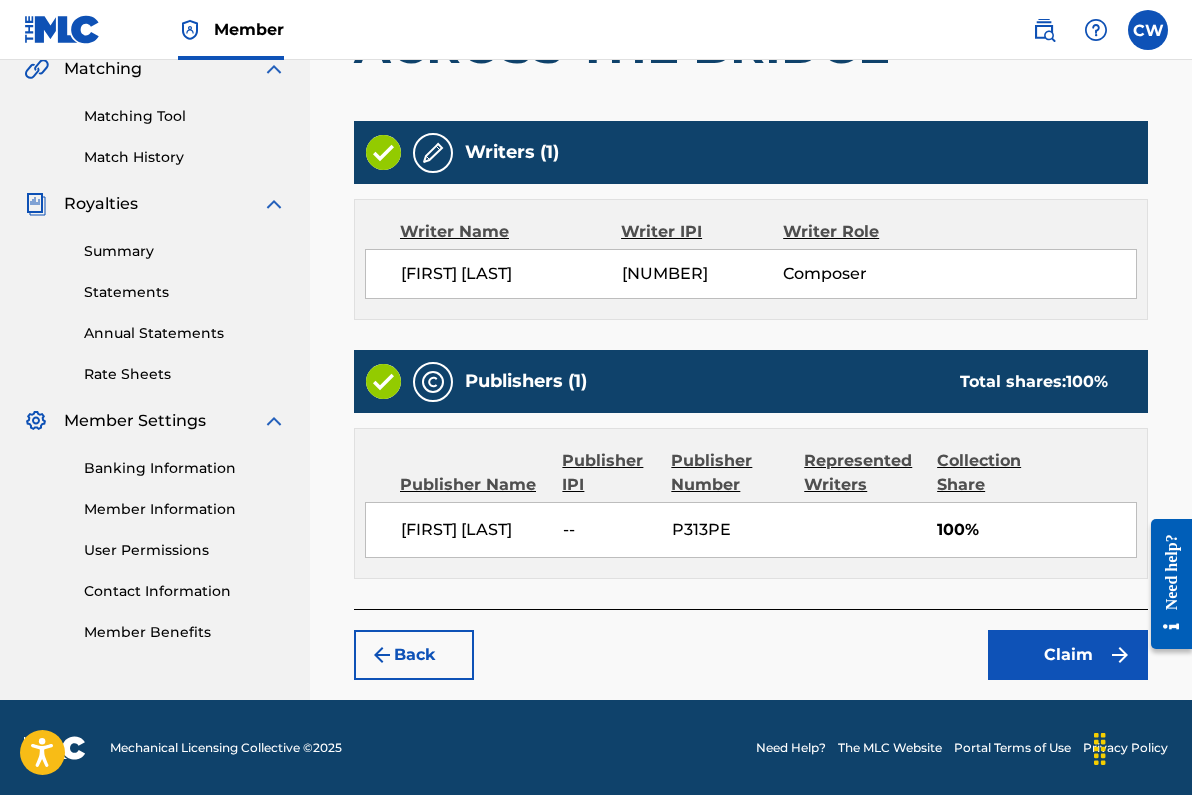click on "[FIRST] [LAST] -- P313PE 100%" at bounding box center [751, 530] 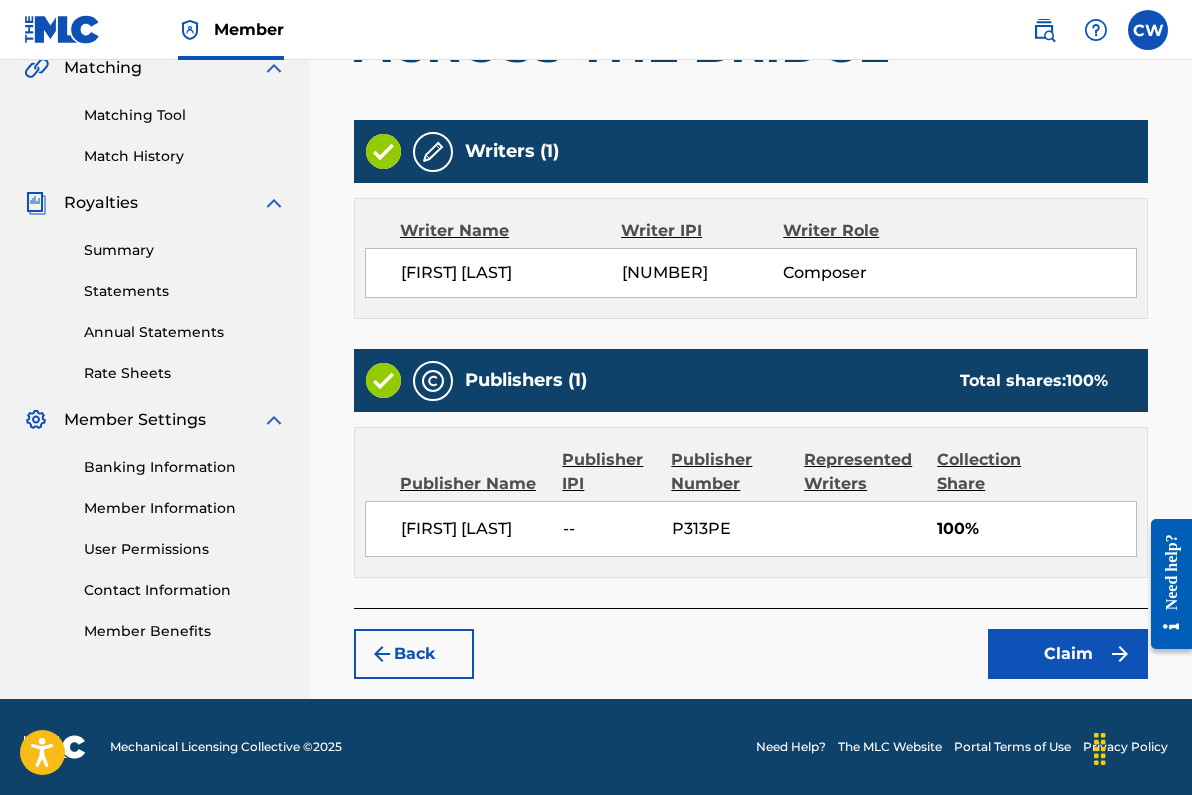 scroll, scrollTop: 477, scrollLeft: 0, axis: vertical 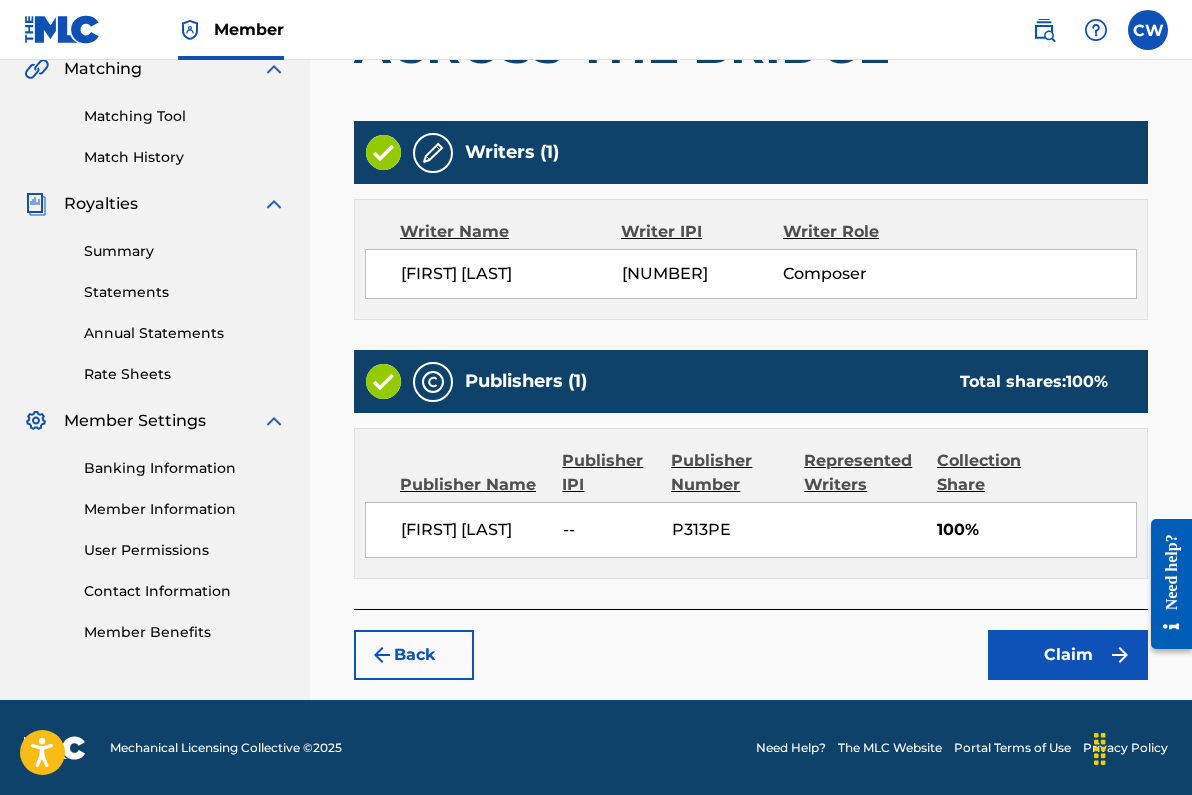 click on "Back" at bounding box center (414, 655) 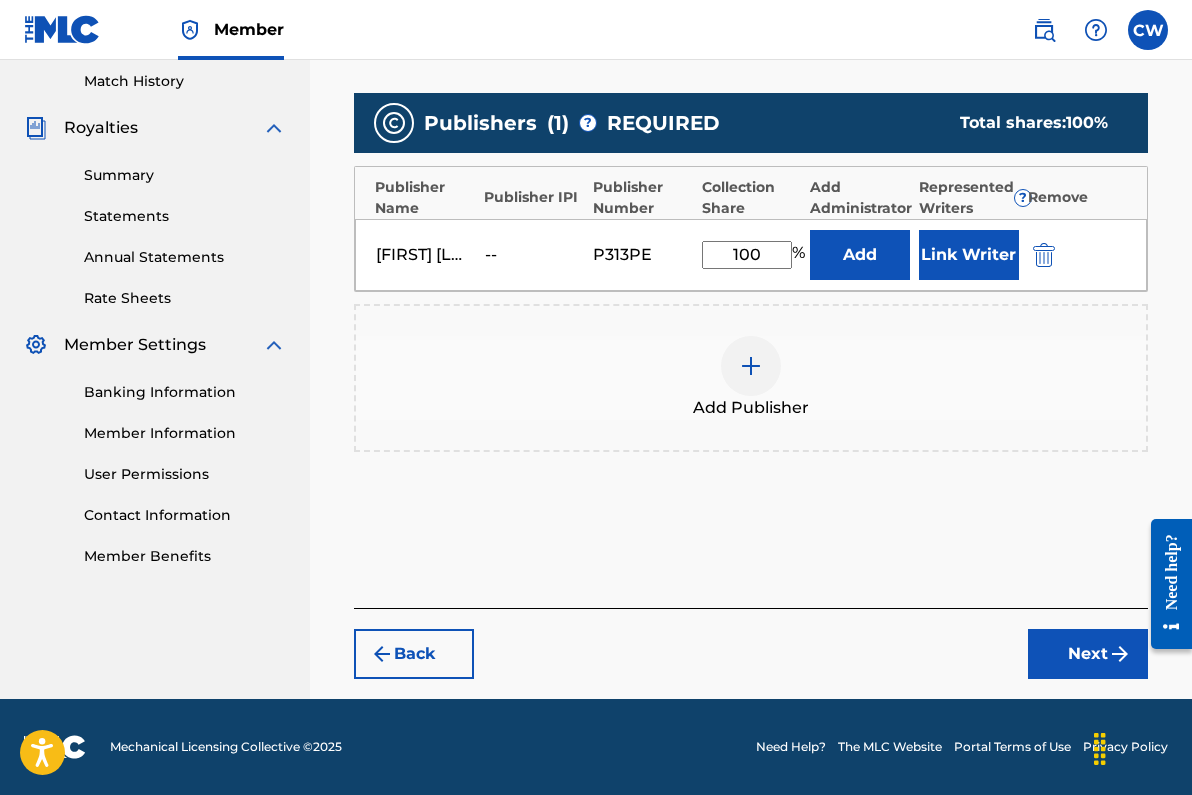 scroll, scrollTop: 553, scrollLeft: 0, axis: vertical 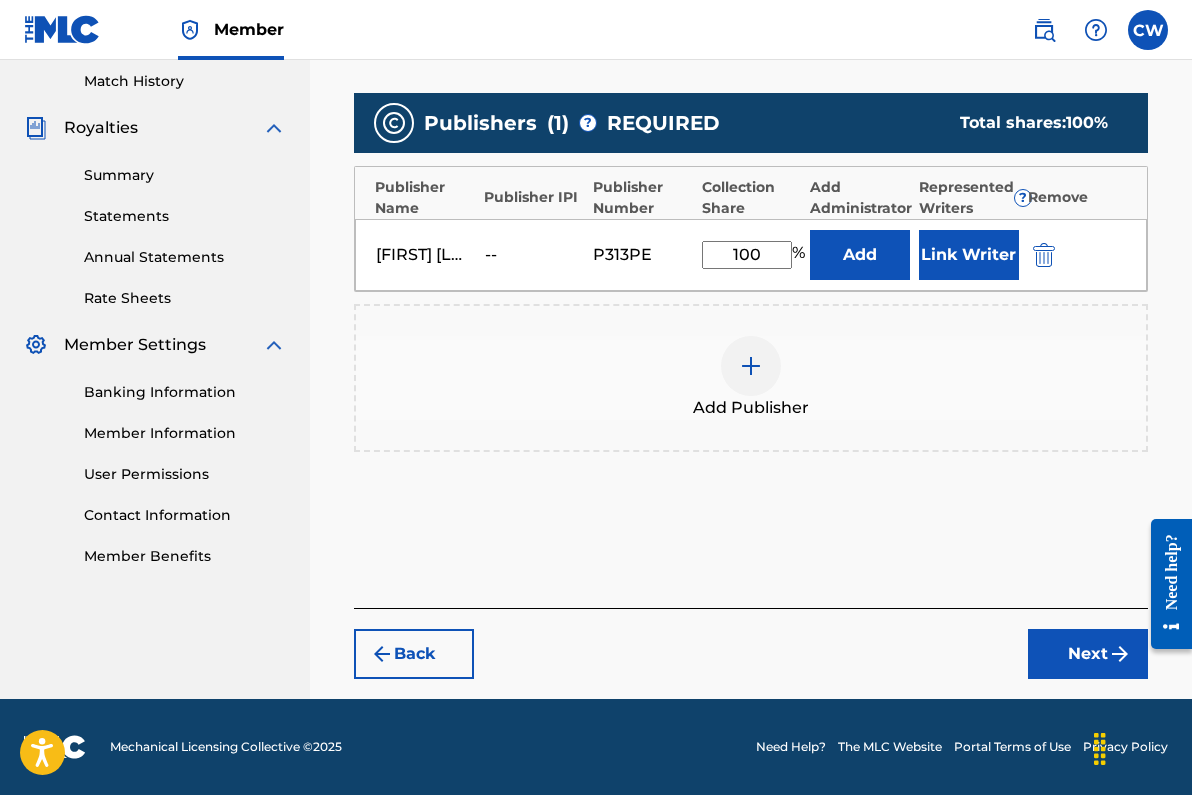 click on "[FIRST] [LAST] -- P313PE 100 % Add Link Writer" at bounding box center (751, 255) 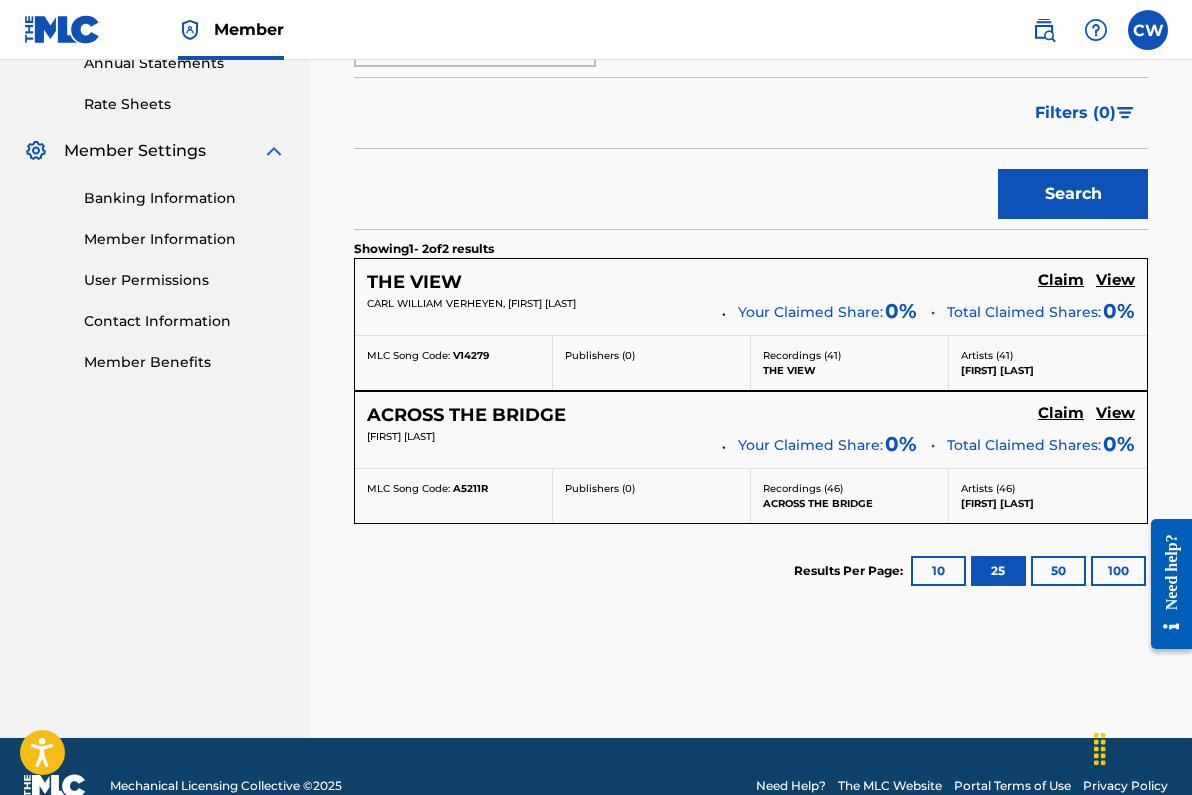 scroll, scrollTop: 754, scrollLeft: 0, axis: vertical 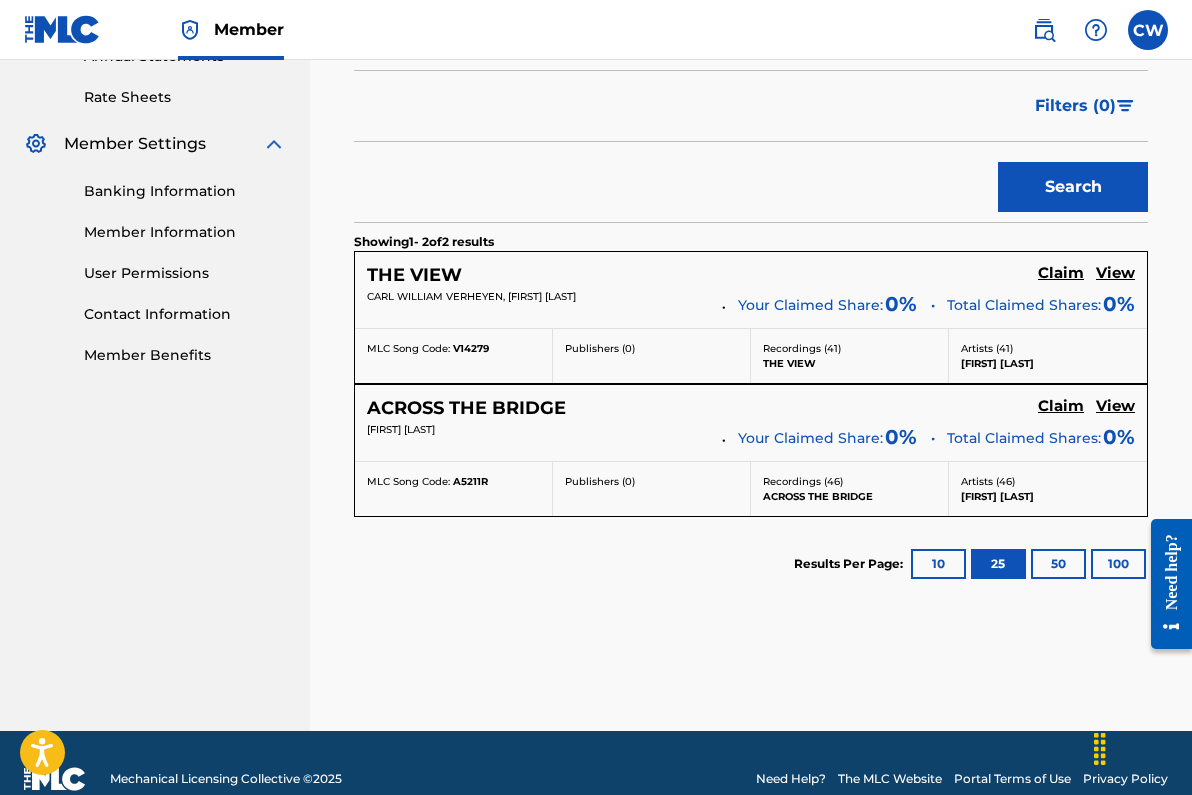 click on "[FIRST] [LAST]" at bounding box center (537, 429) 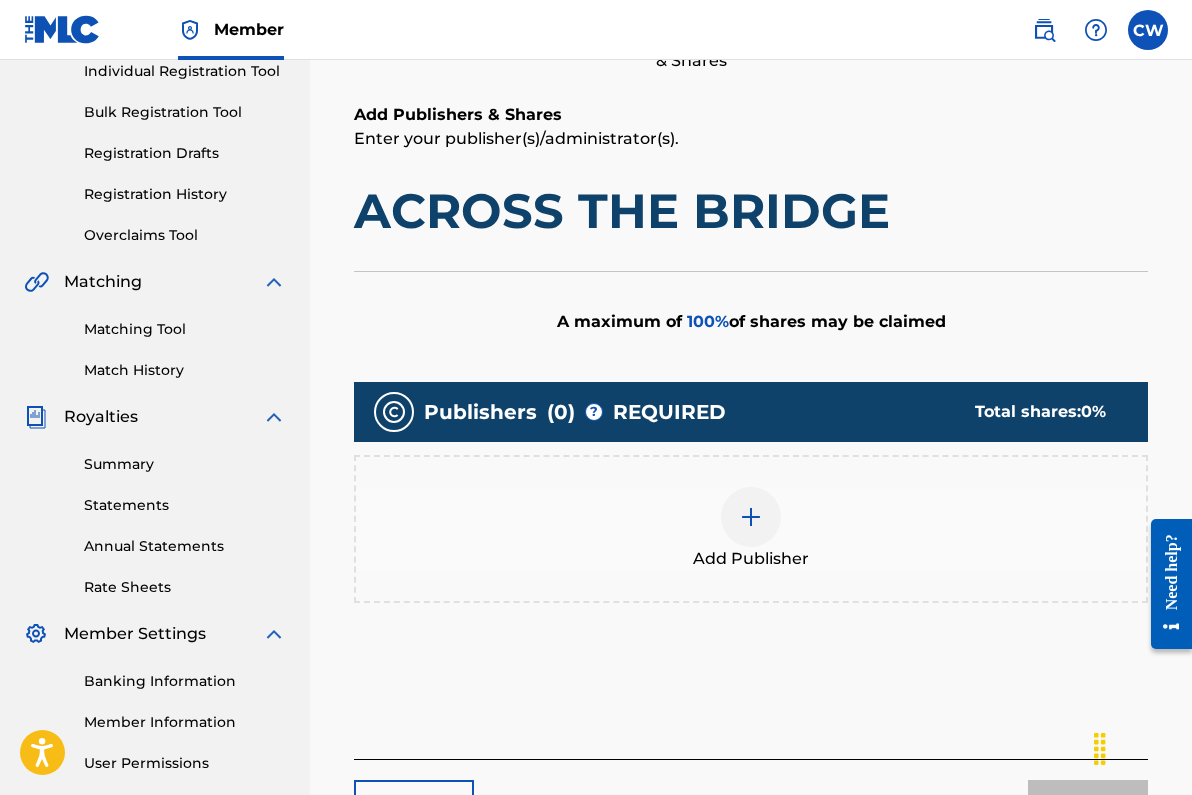 scroll, scrollTop: 270, scrollLeft: 0, axis: vertical 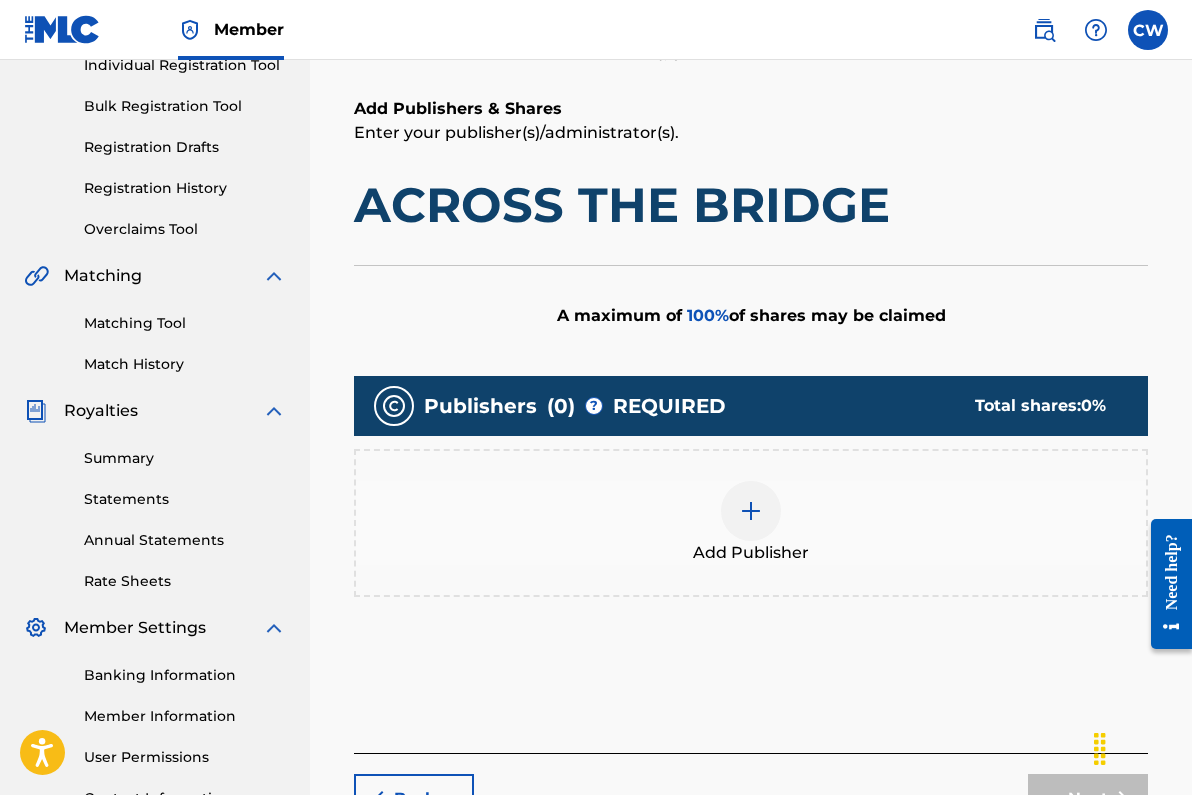 click at bounding box center (751, 511) 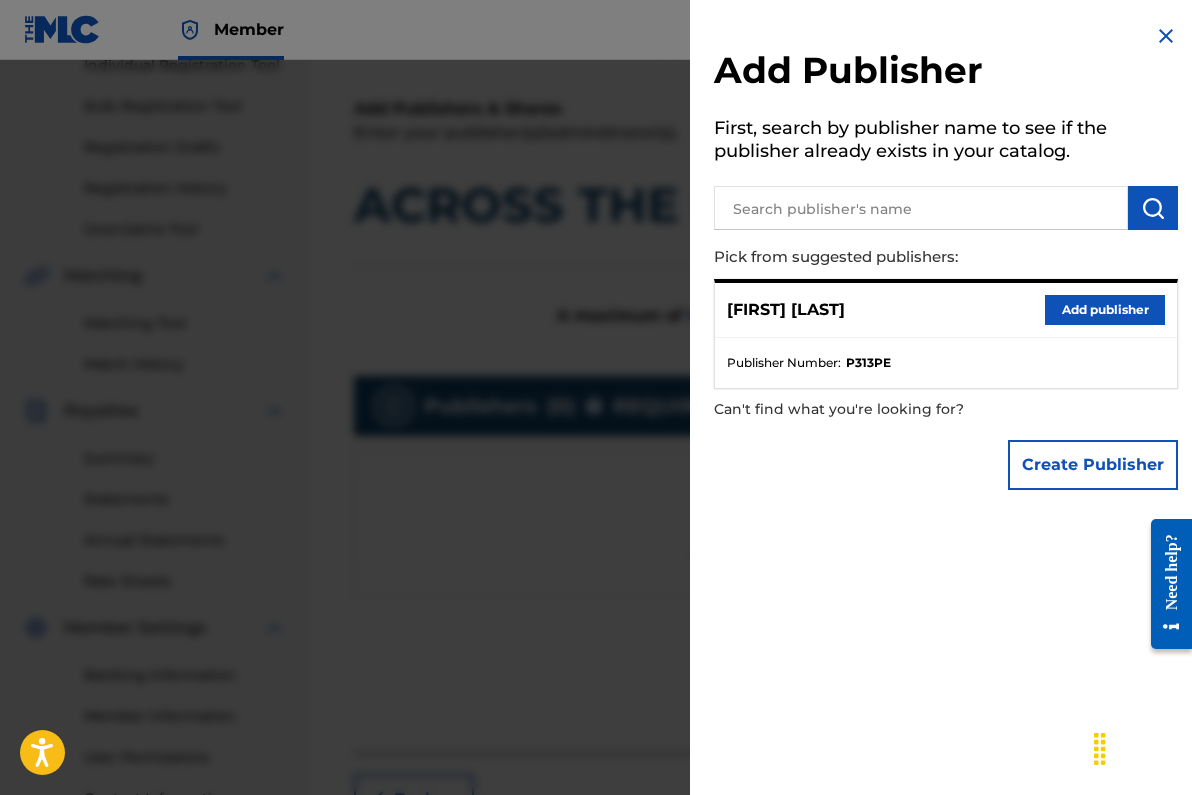 click on "[FIRST] [LAST] Add publisher" at bounding box center [946, 310] 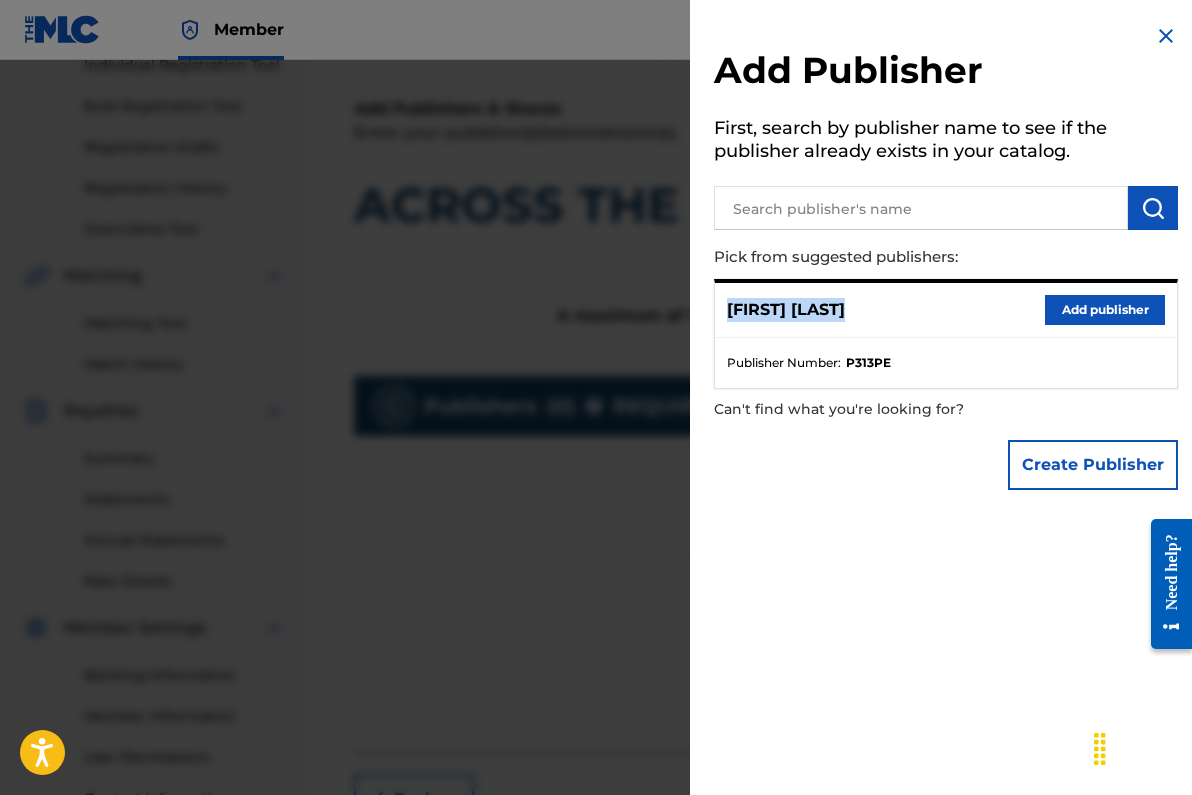drag, startPoint x: 886, startPoint y: 306, endPoint x: 723, endPoint y: 301, distance: 163.07668 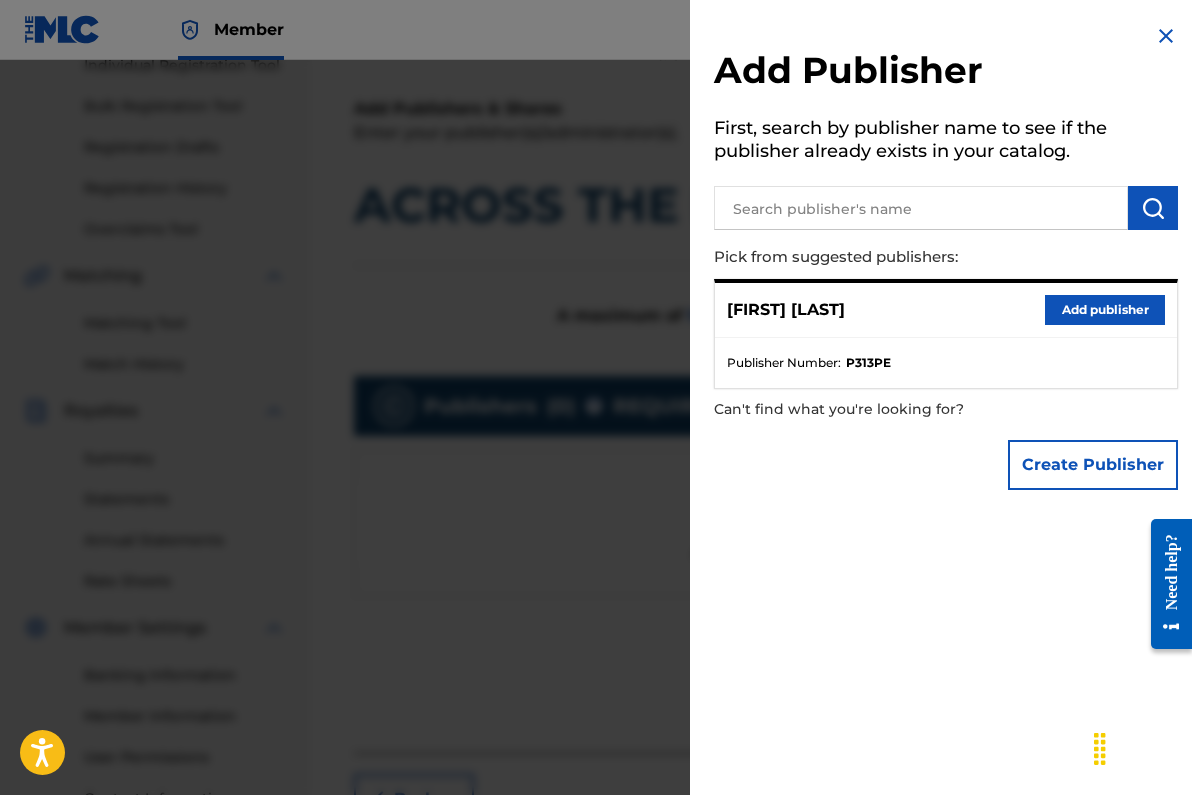 click on "[FIRST] [LAST] Add publisher" at bounding box center [946, 310] 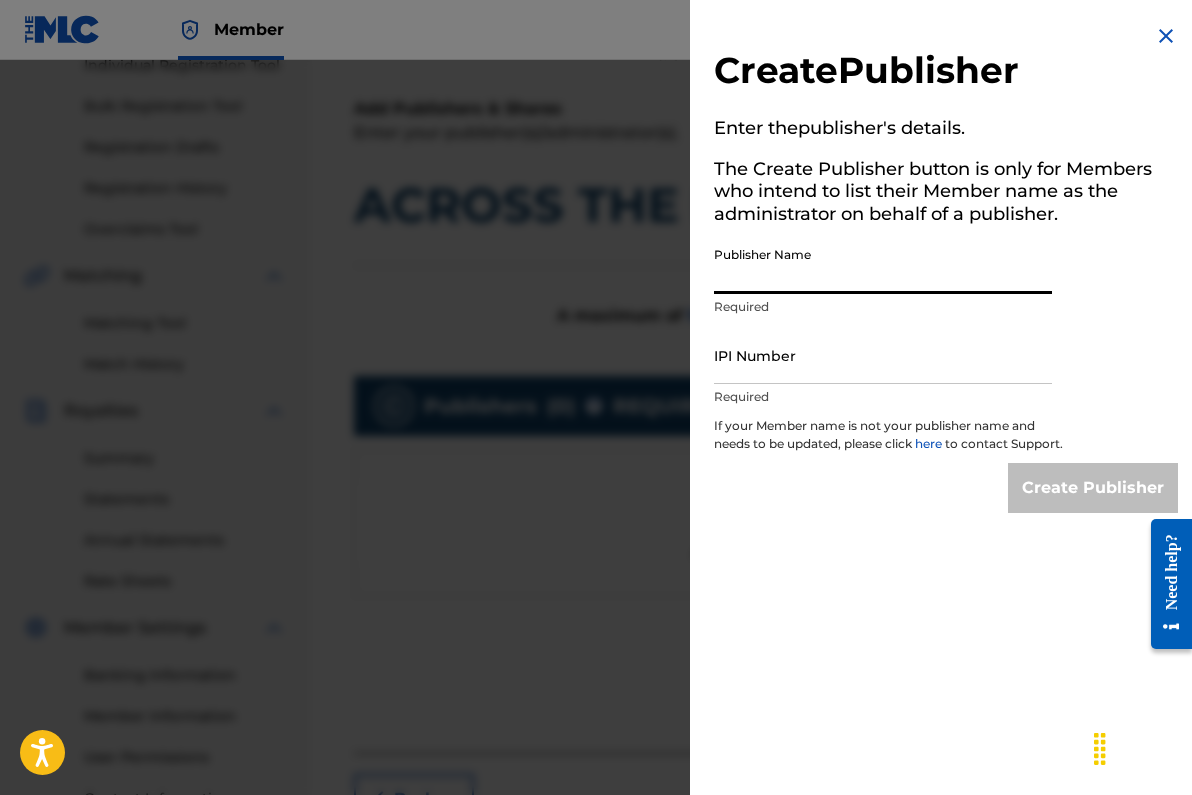 click on "Publisher Name" at bounding box center [883, 265] 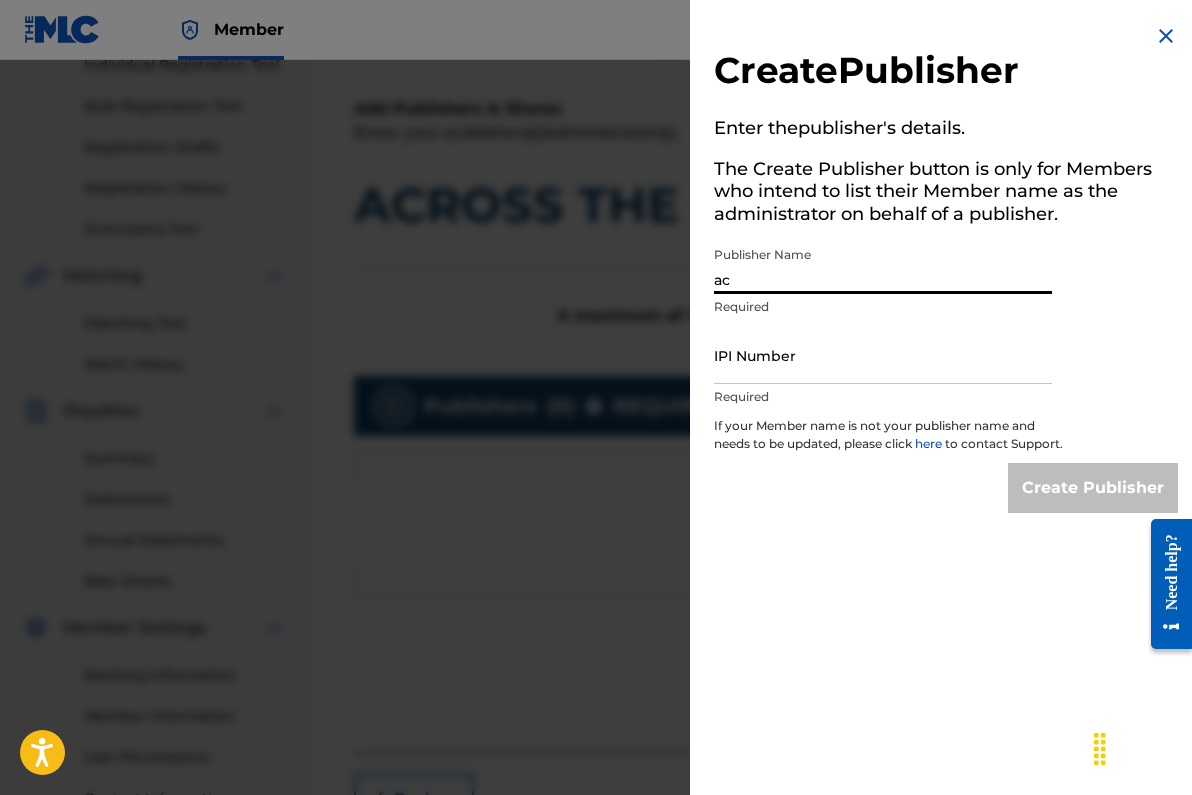 type on "a" 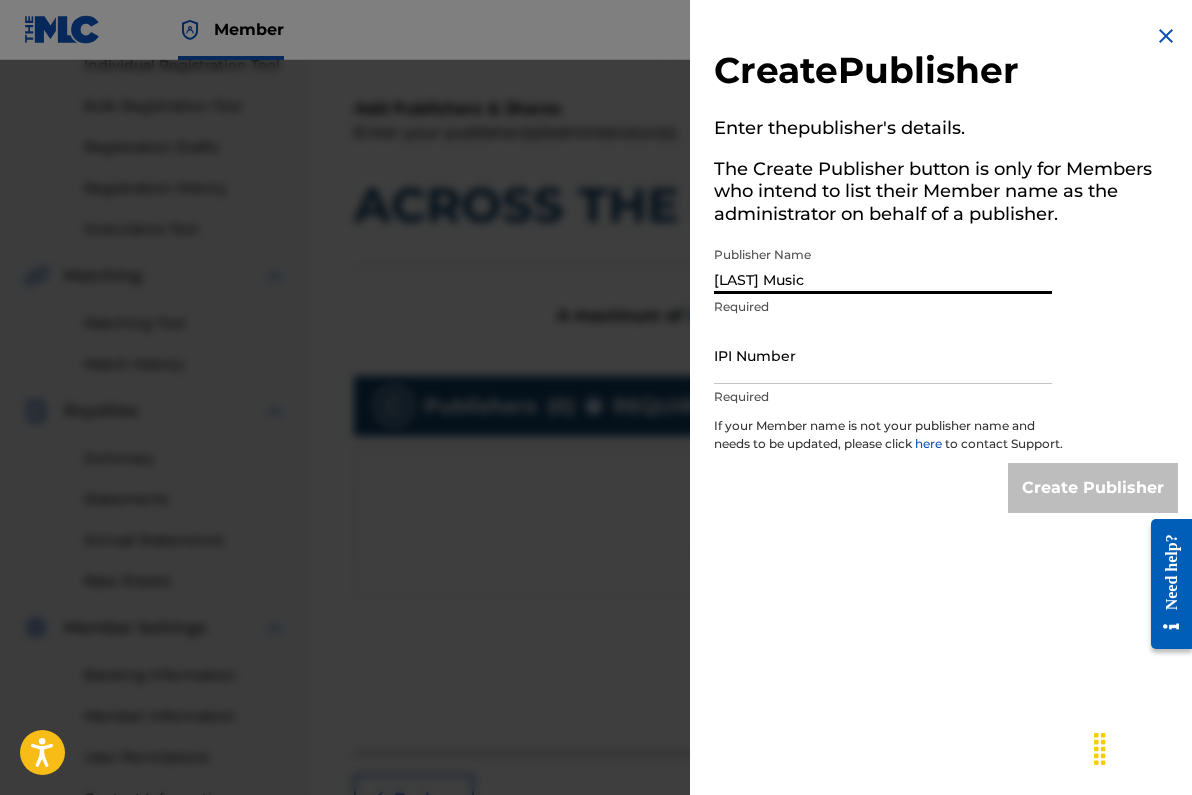 type on "[LAST] Music" 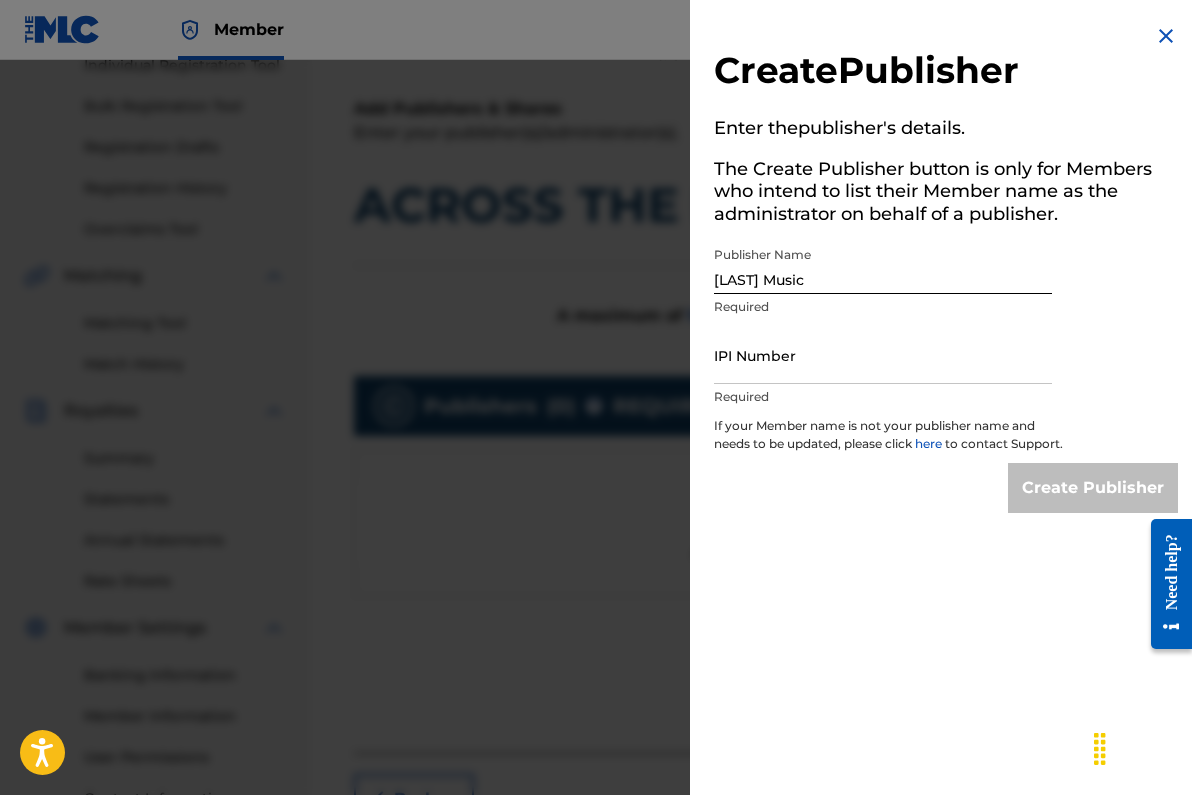 click on "Create Publisher" at bounding box center (1093, 488) 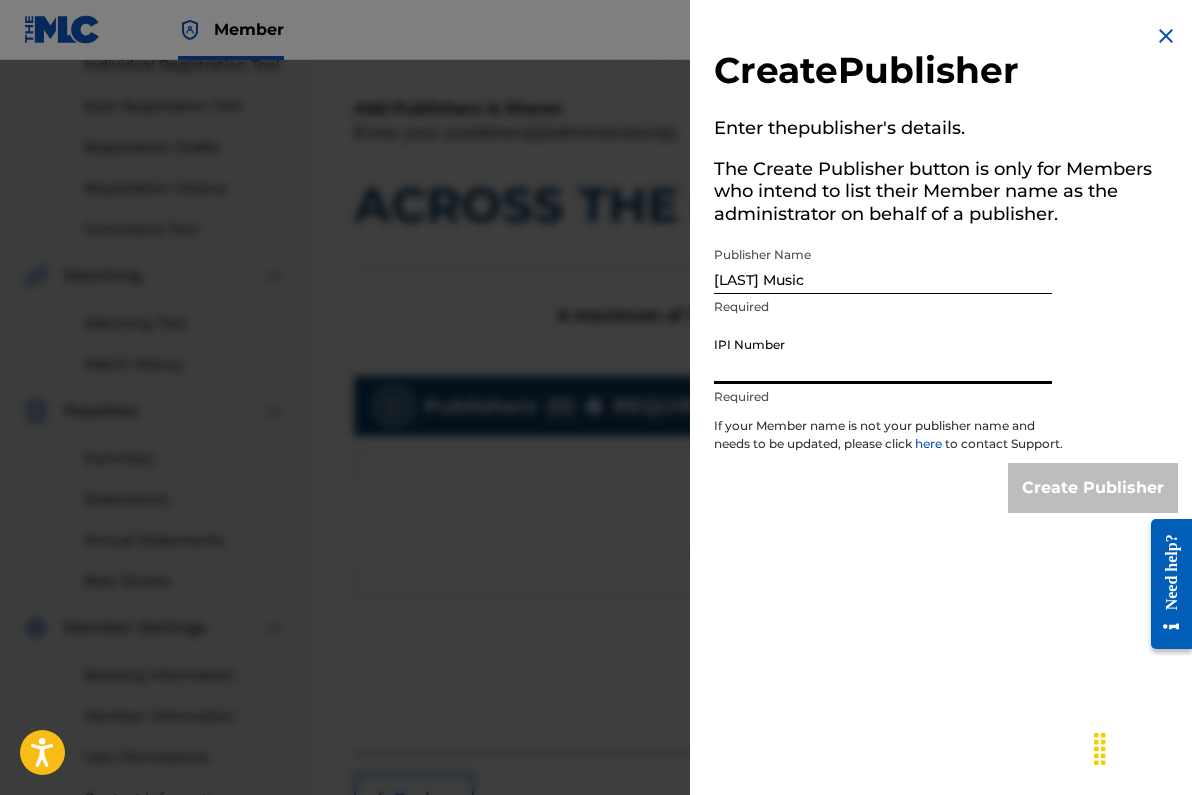 click on "Create Publisher" at bounding box center (1093, 488) 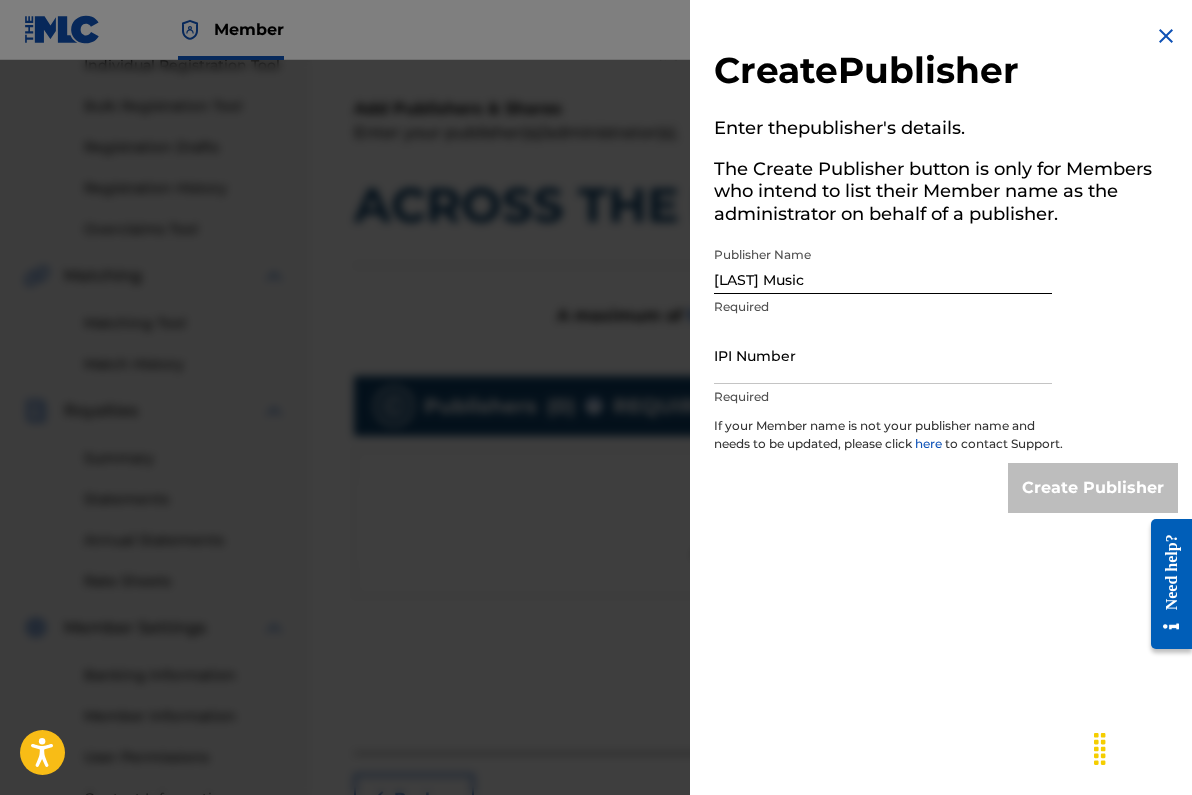click on "Create Publisher" at bounding box center [1093, 488] 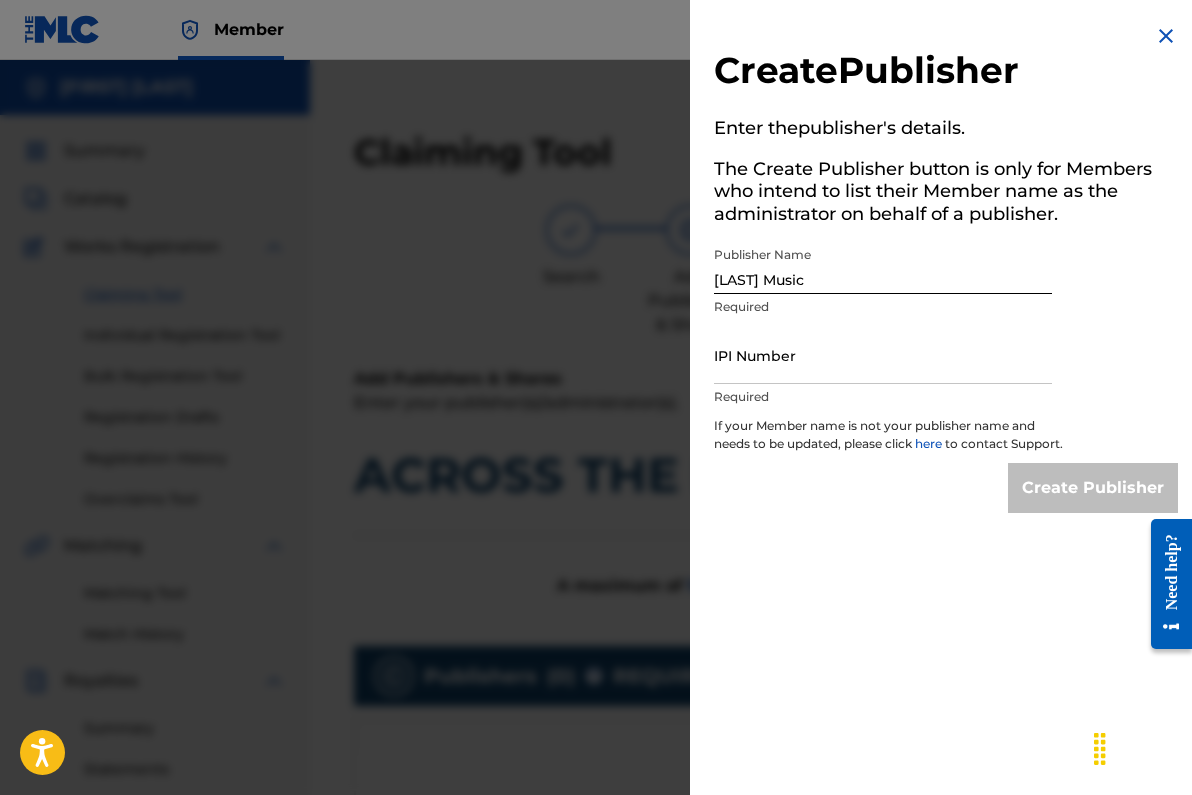 scroll, scrollTop: 0, scrollLeft: 0, axis: both 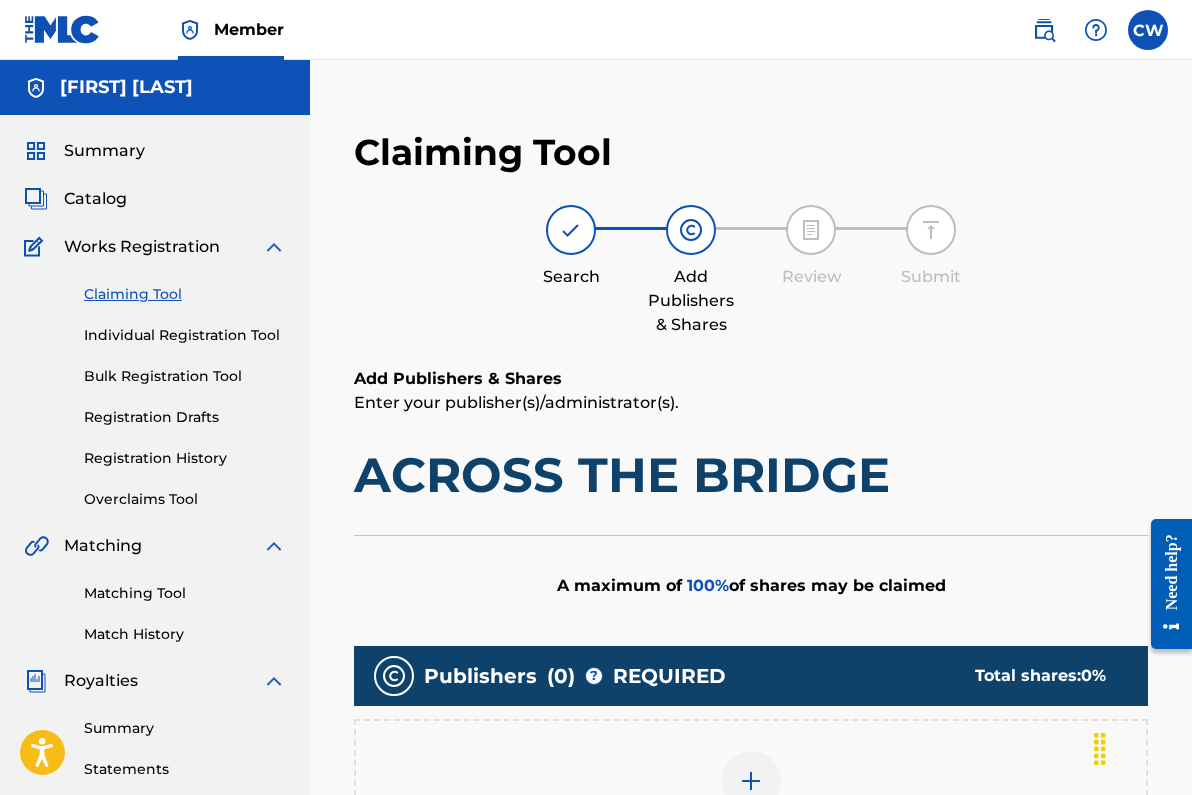 click on "Works Registration" at bounding box center [142, 247] 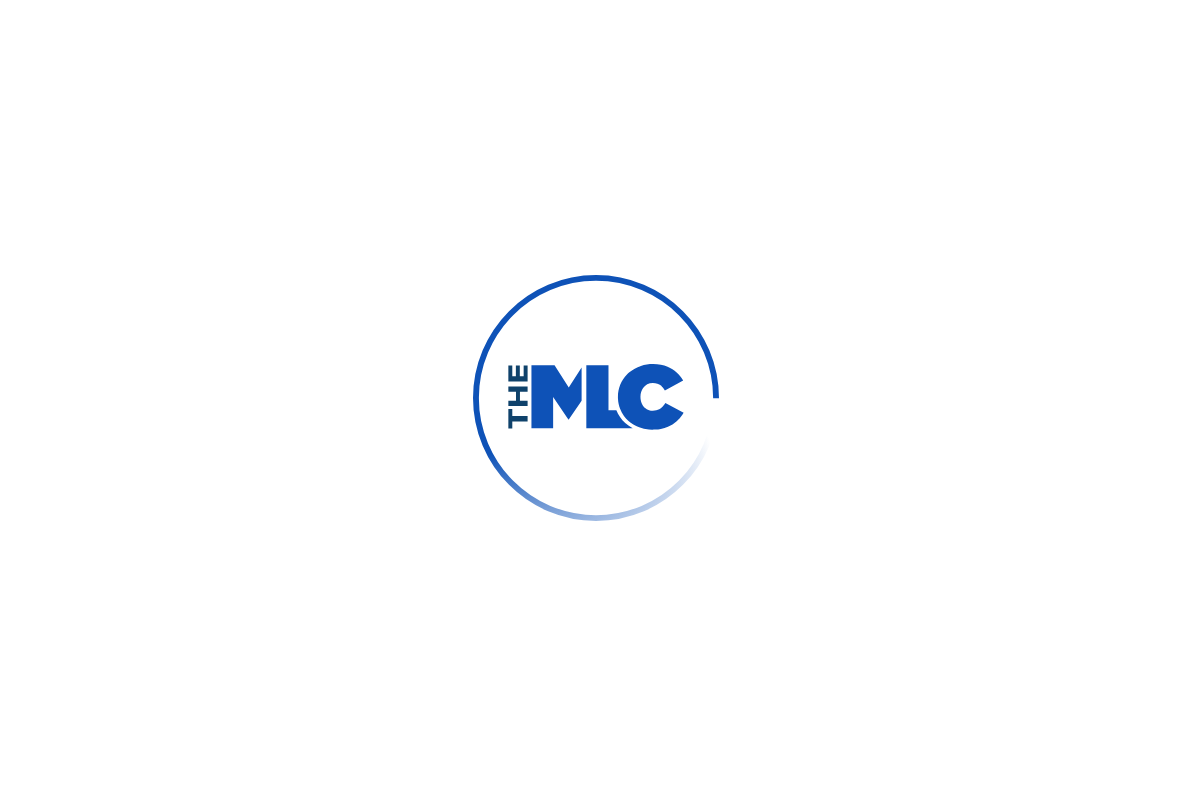 scroll, scrollTop: 0, scrollLeft: 0, axis: both 